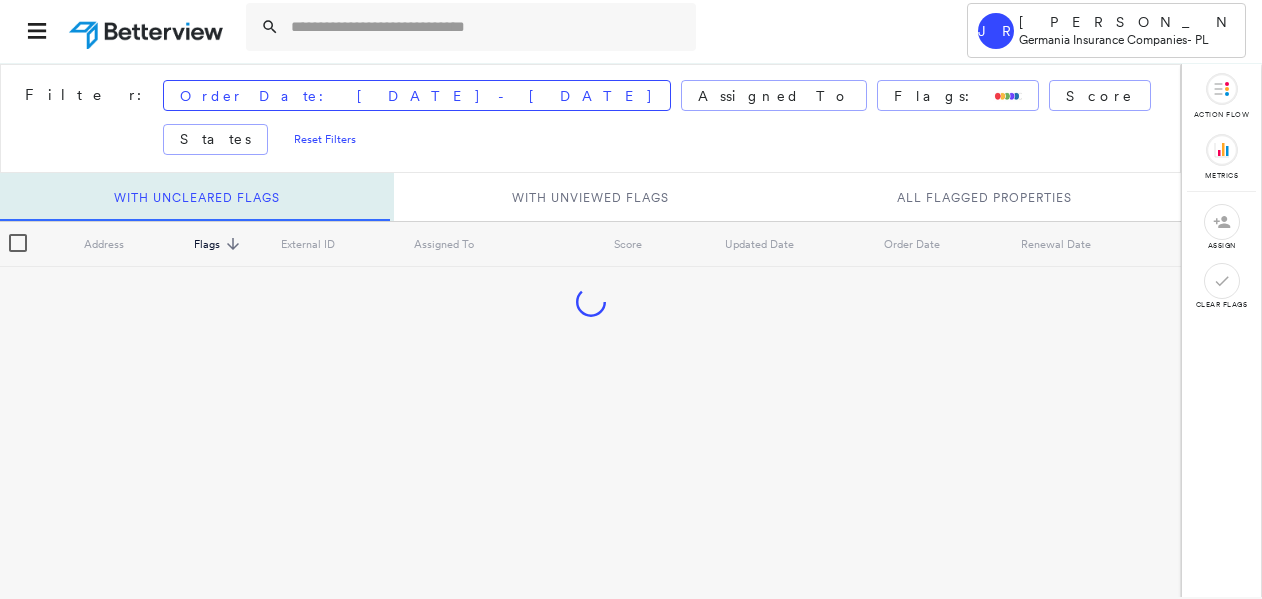 scroll, scrollTop: 240, scrollLeft: 0, axis: vertical 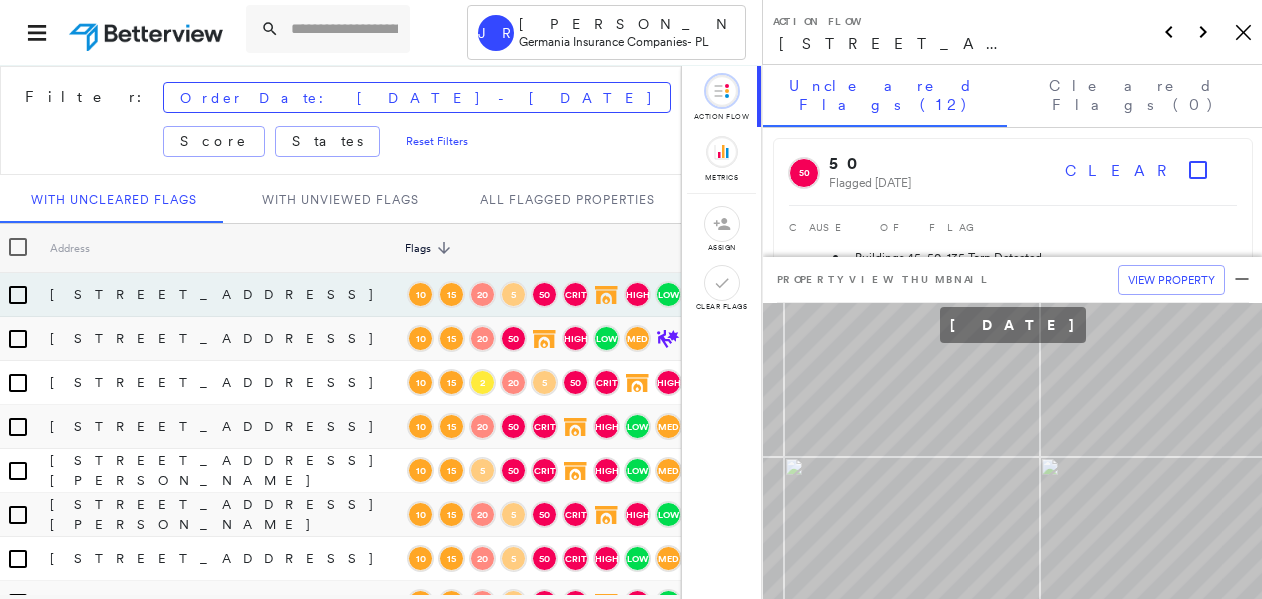 click at bounding box center [1007, 97] 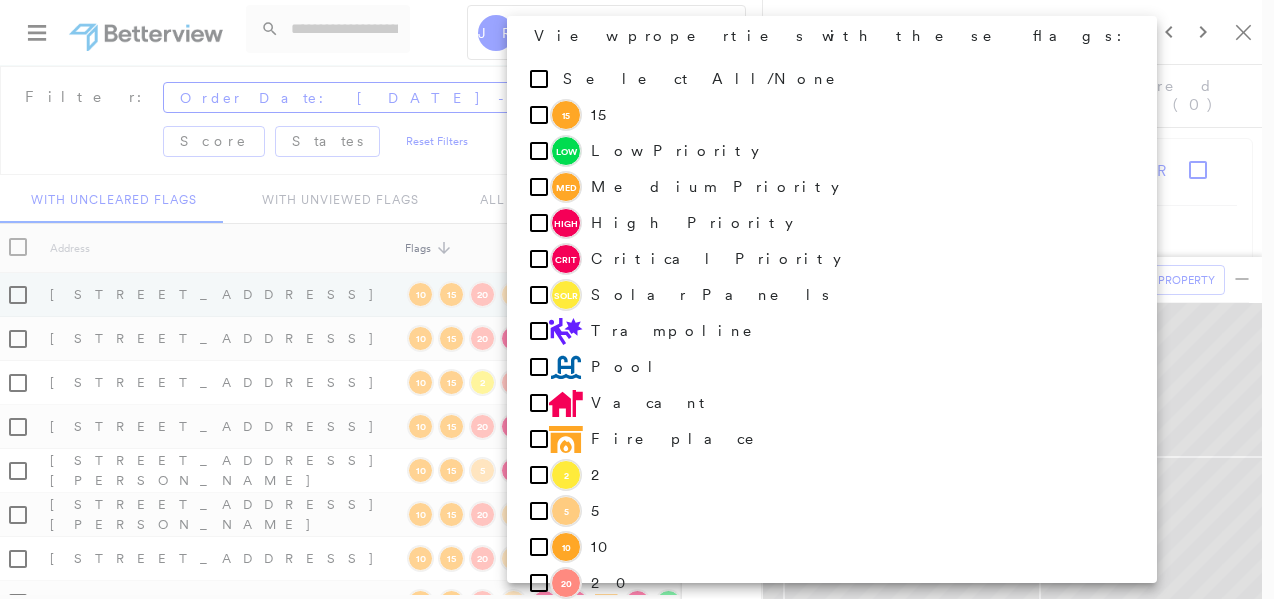click at bounding box center (637, 299) 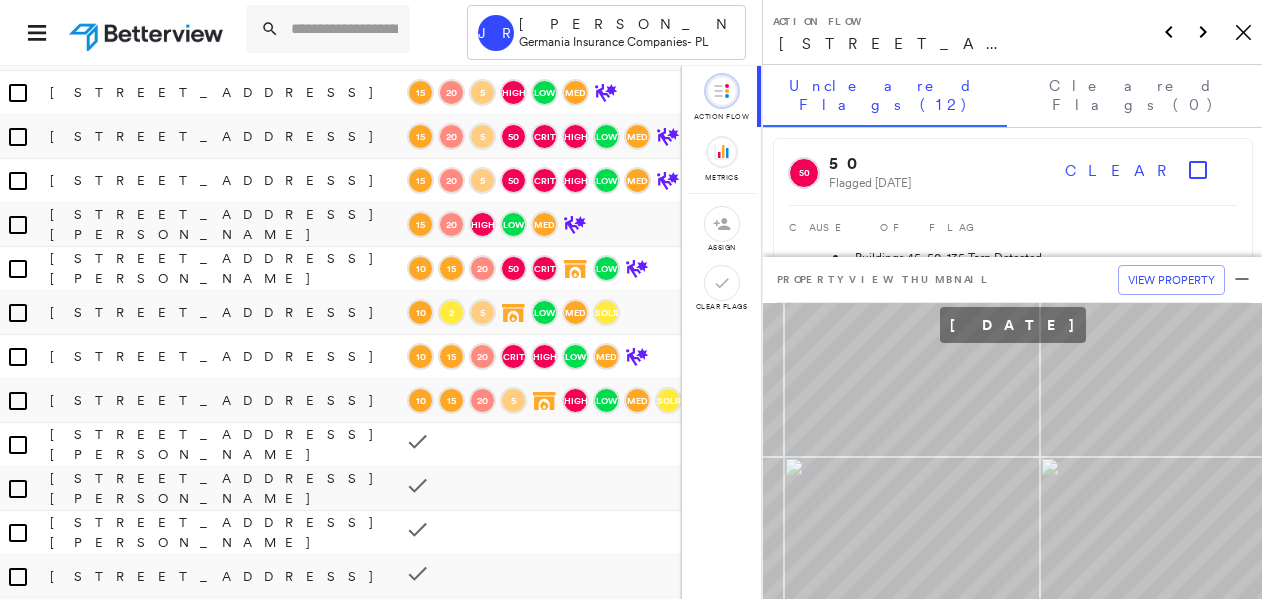 scroll, scrollTop: 2299, scrollLeft: 0, axis: vertical 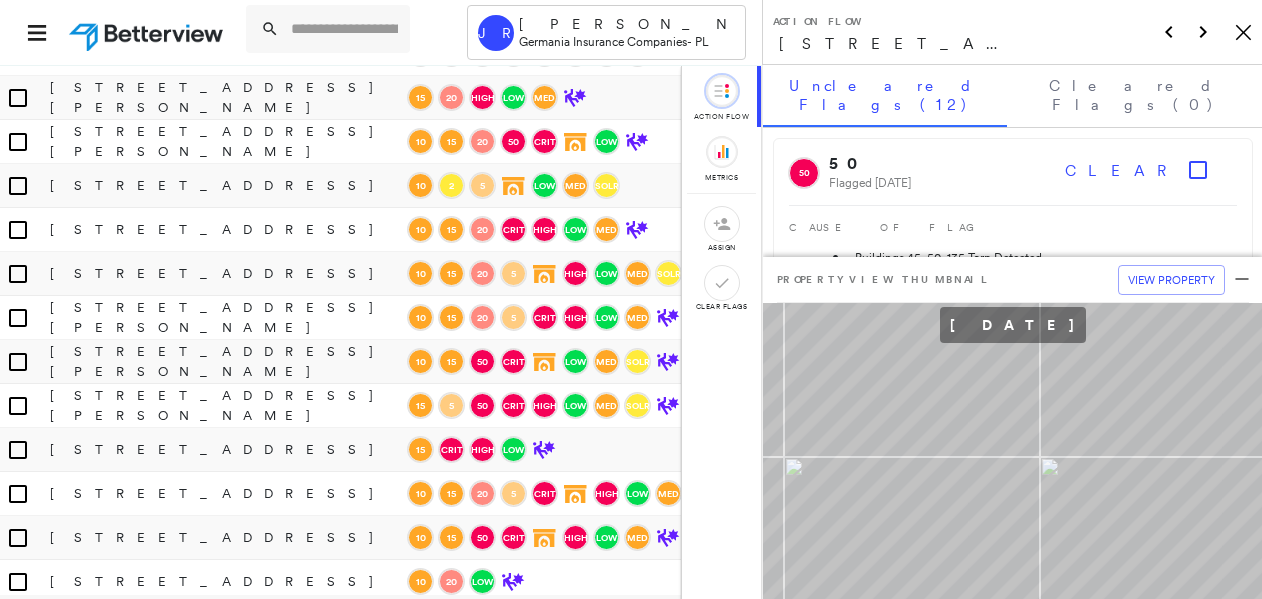 click on "8559 SLASH PINE PL, TOMBALL, TX 77375" at bounding box center [226, -482] 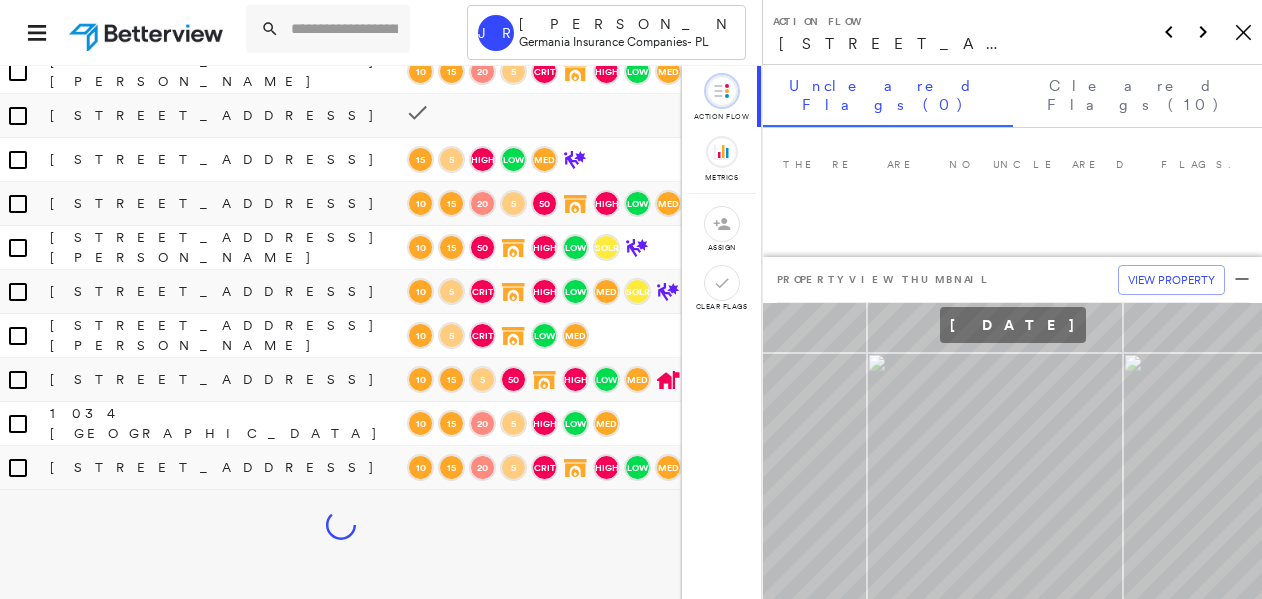 scroll, scrollTop: 3339, scrollLeft: 0, axis: vertical 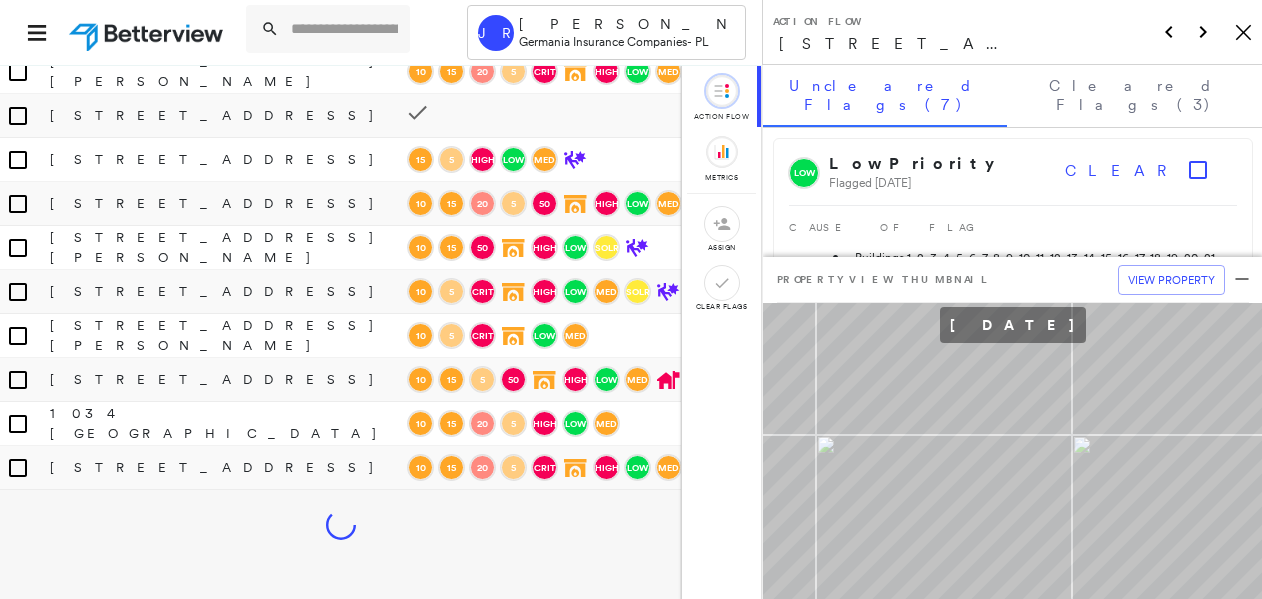 click on "[STREET_ADDRESS]" at bounding box center [226, -342] 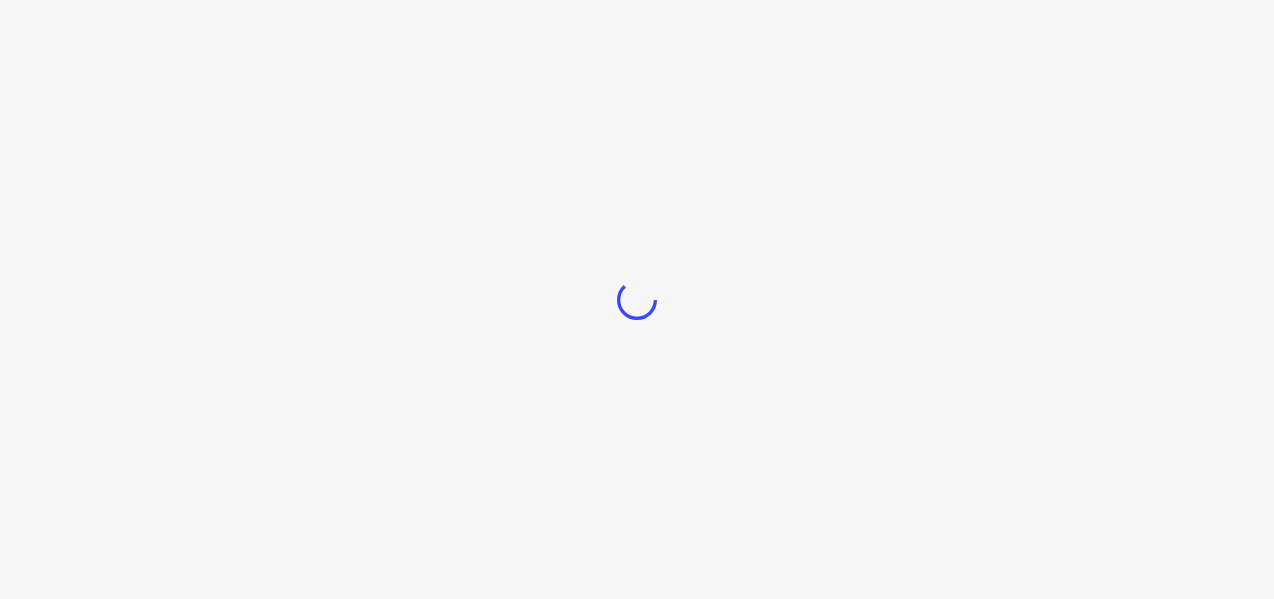 scroll, scrollTop: 0, scrollLeft: 0, axis: both 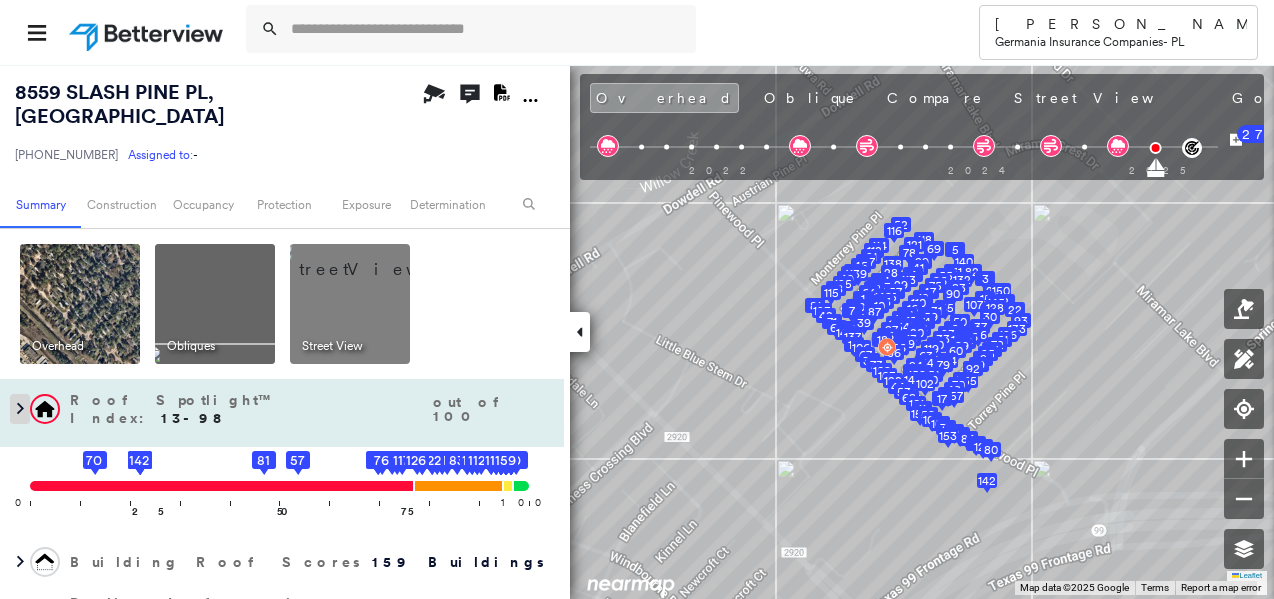 click 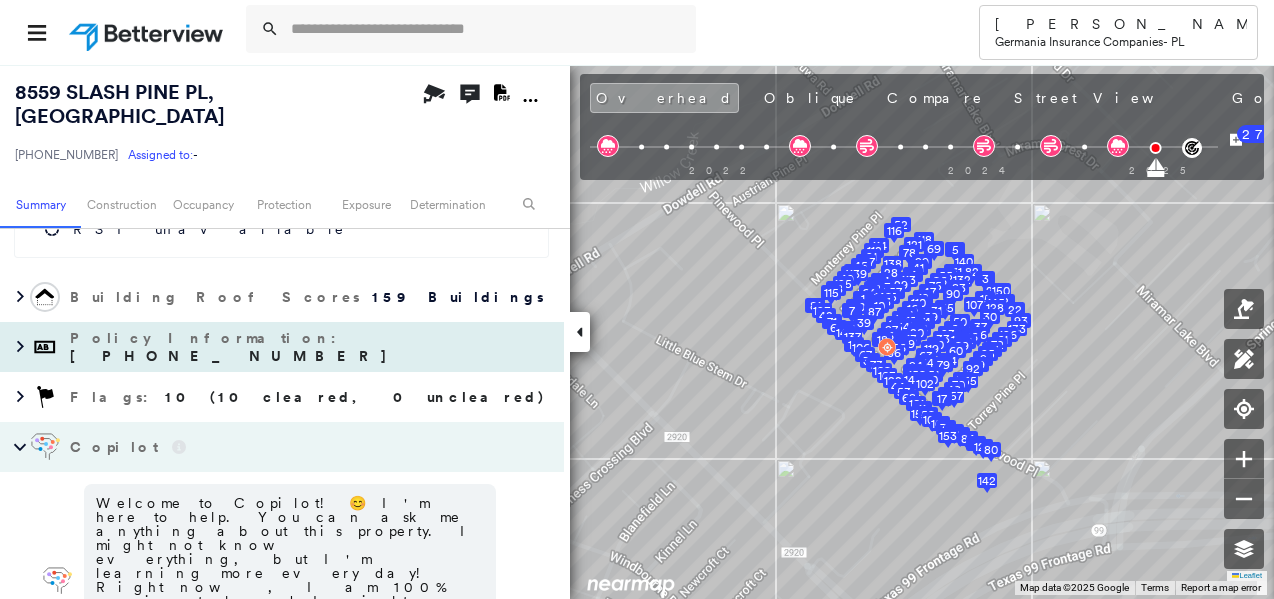 scroll, scrollTop: 560, scrollLeft: 0, axis: vertical 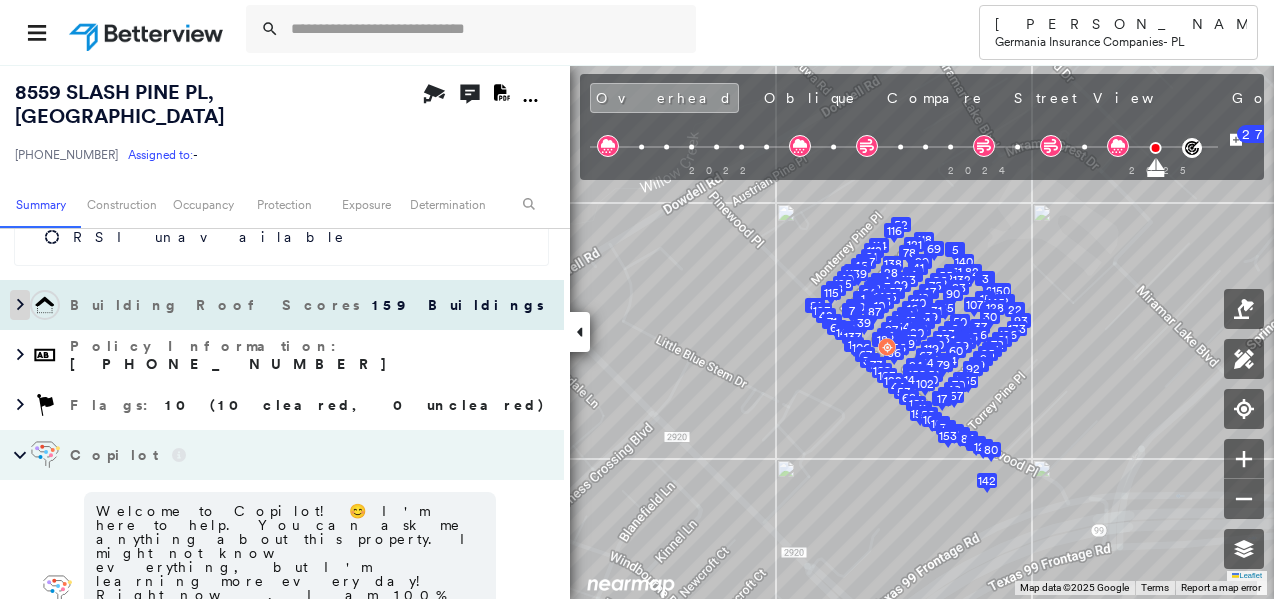 click 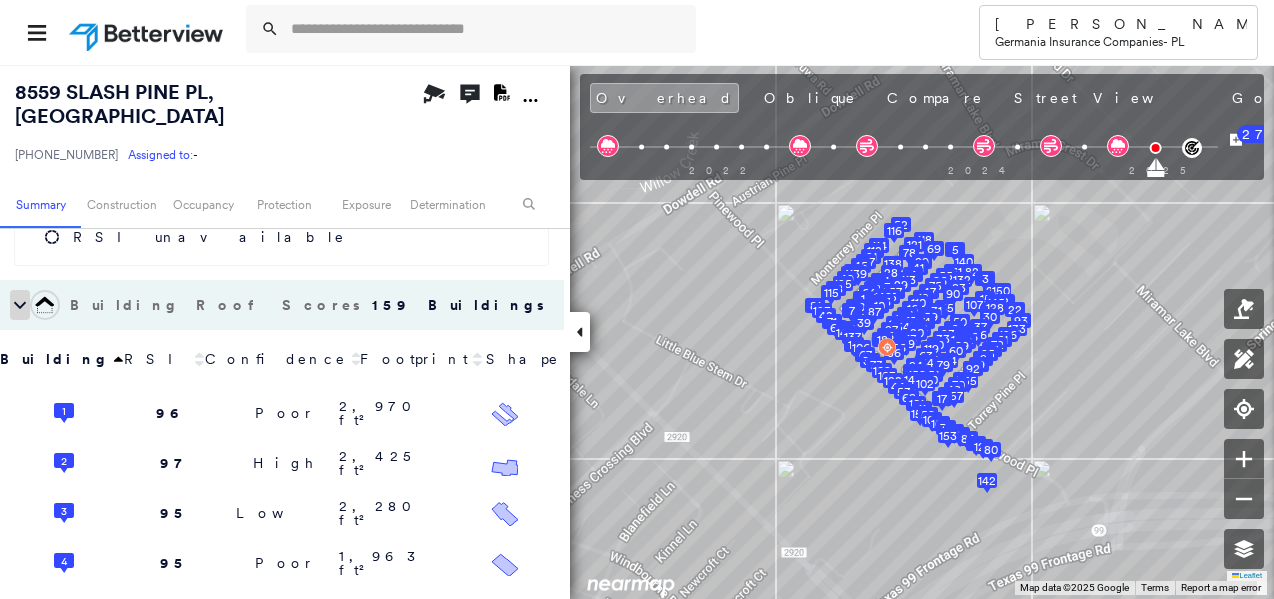 click 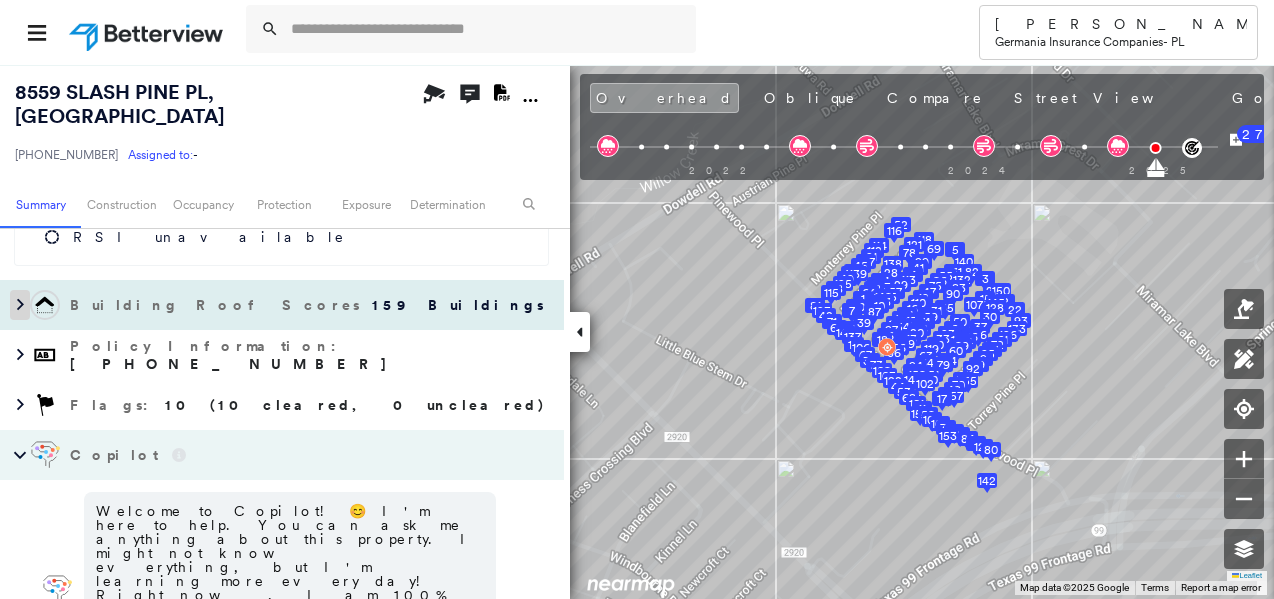 click 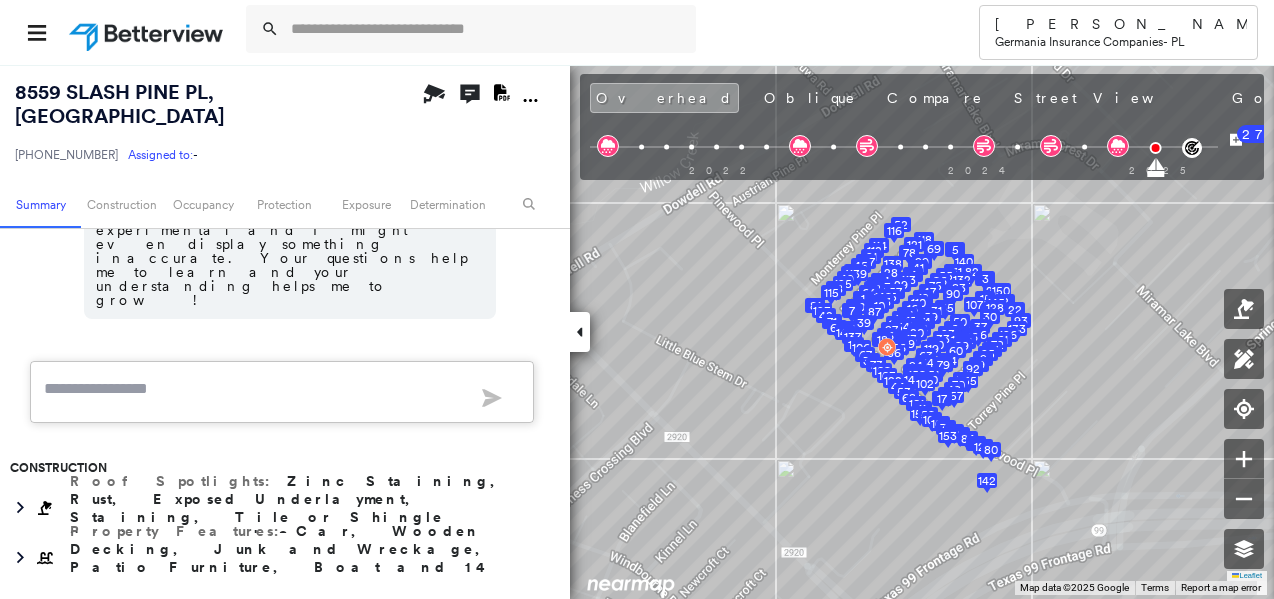 scroll, scrollTop: 8960, scrollLeft: 0, axis: vertical 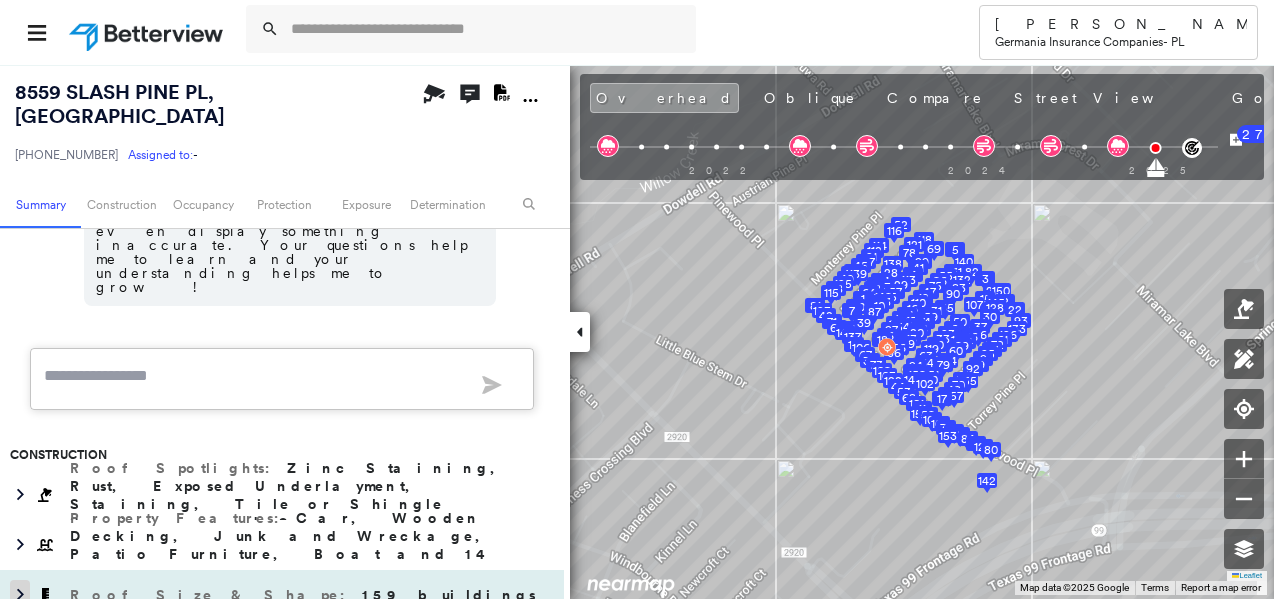 click at bounding box center (20, 595) 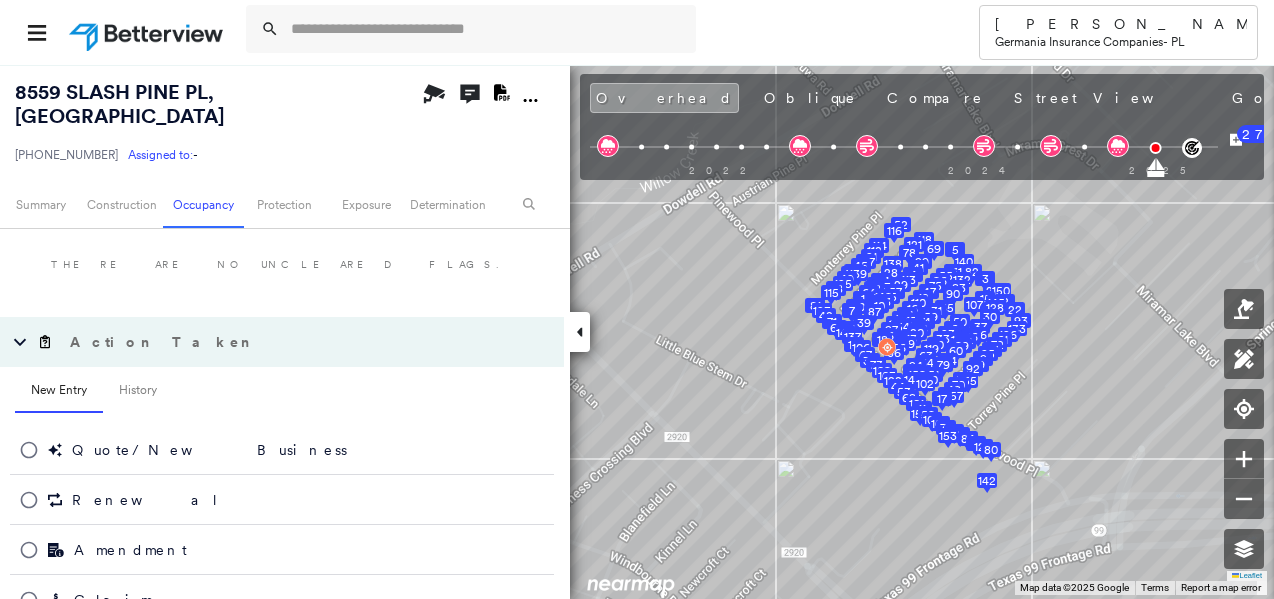scroll, scrollTop: 17745, scrollLeft: 0, axis: vertical 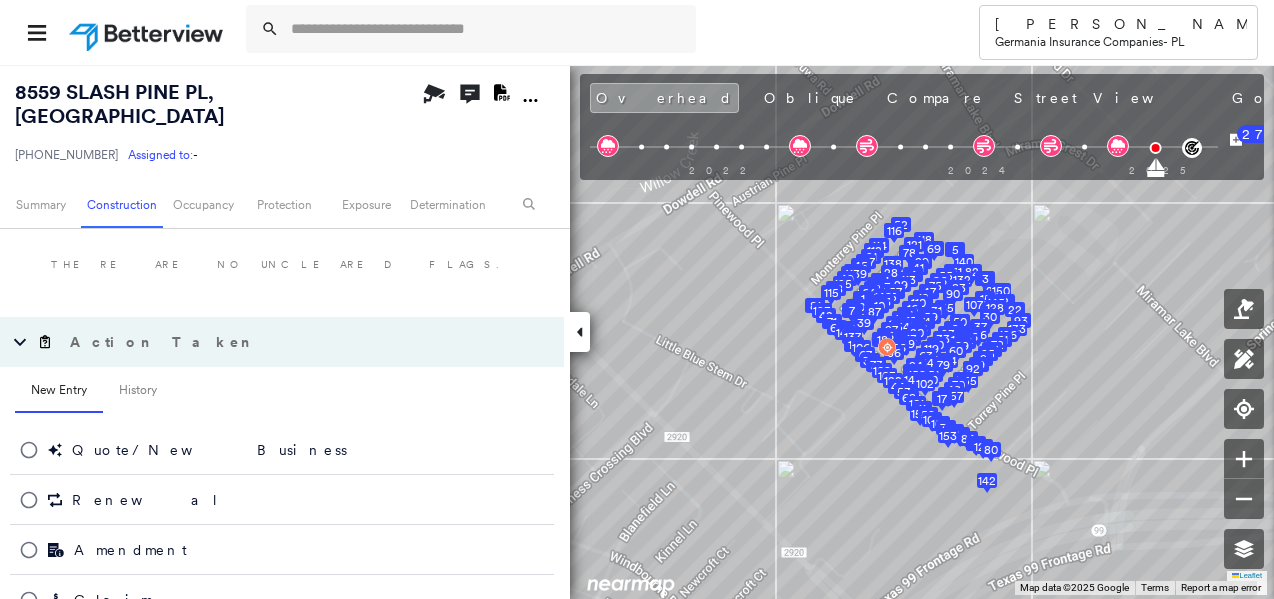 click 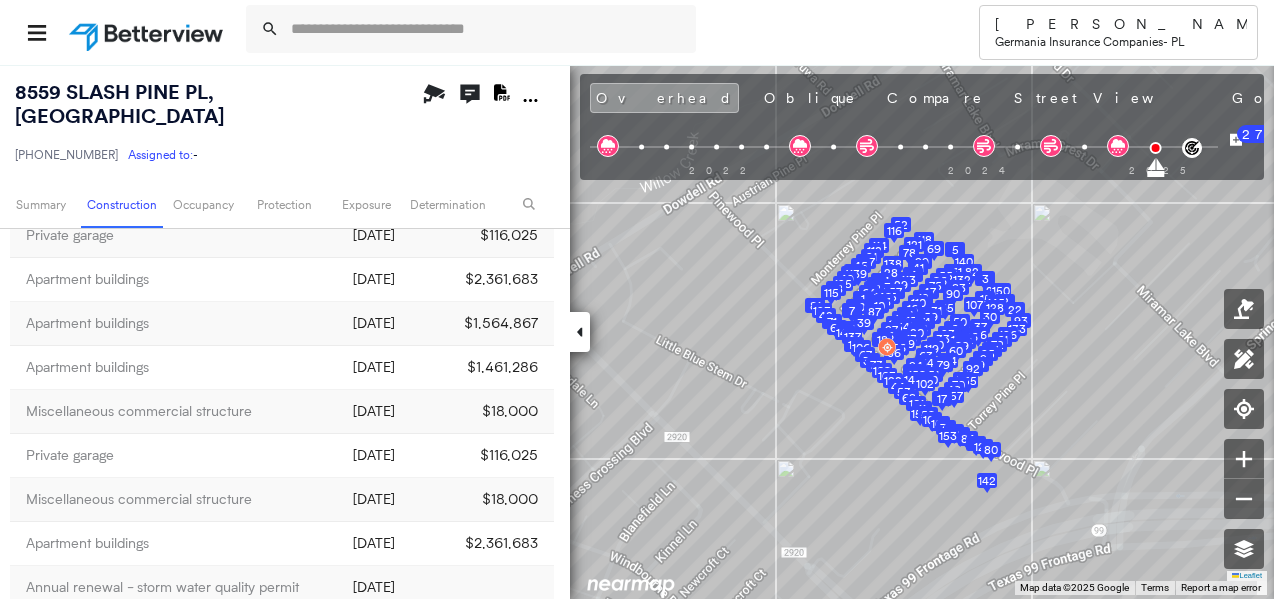 scroll, scrollTop: 18145, scrollLeft: 0, axis: vertical 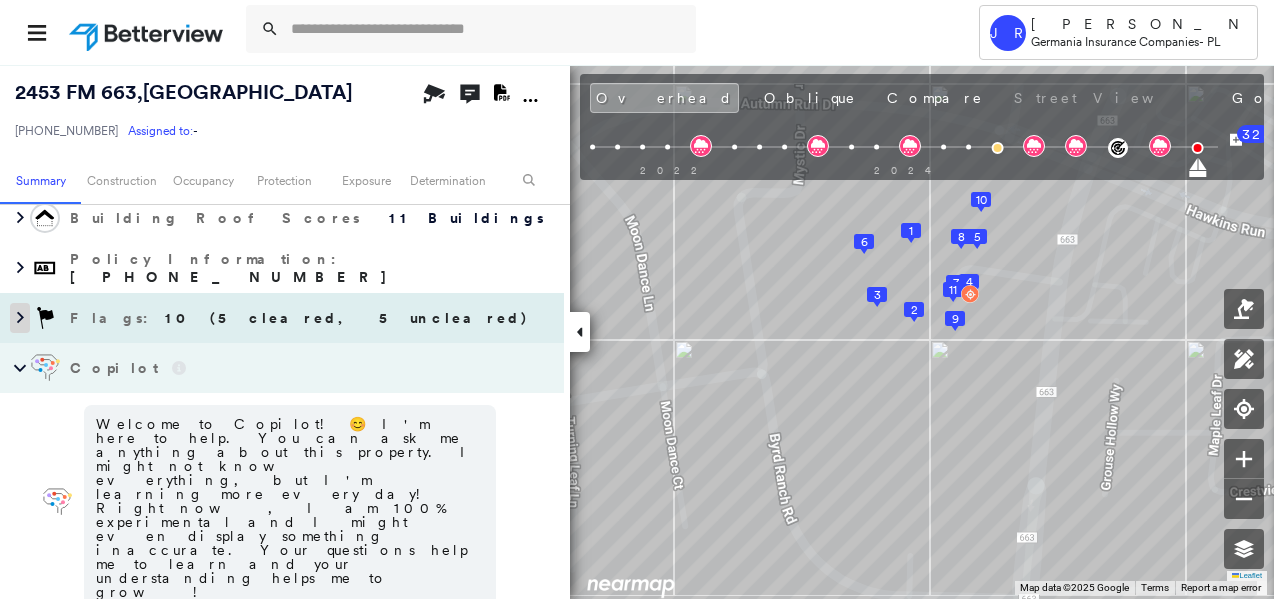 click 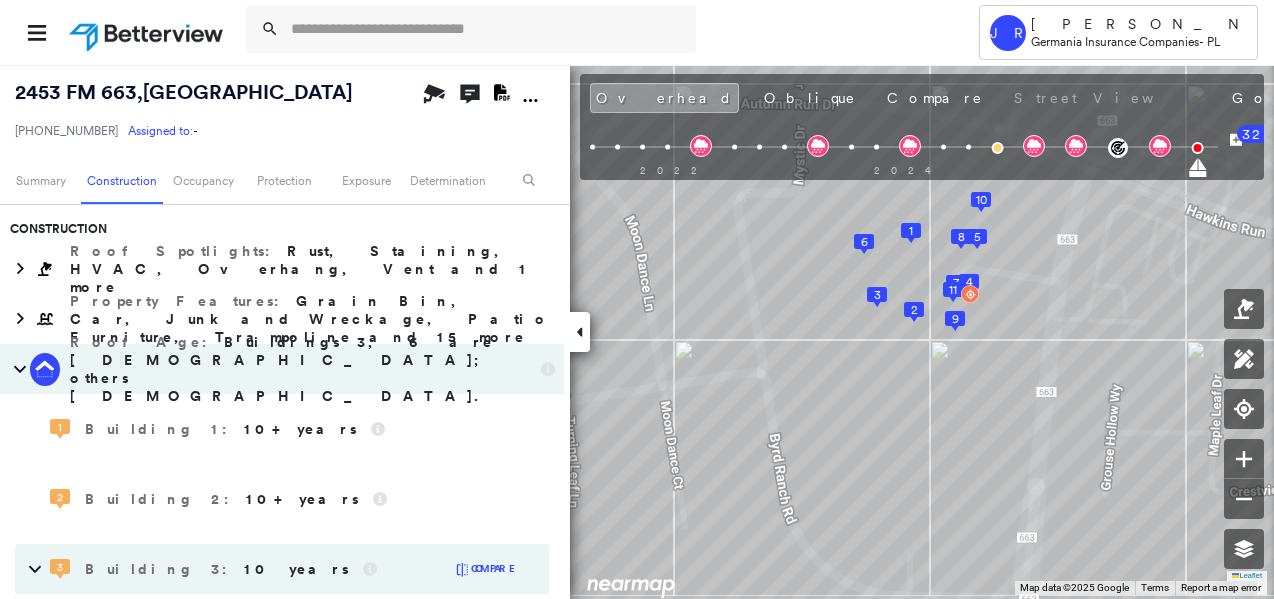 scroll, scrollTop: 1280, scrollLeft: 0, axis: vertical 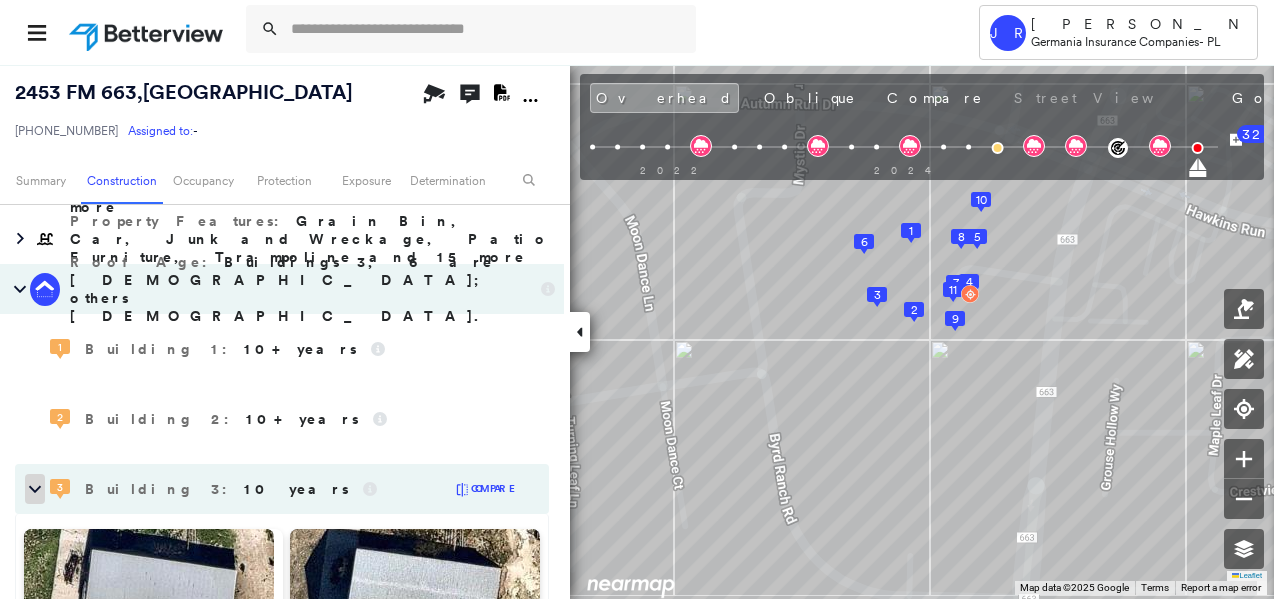 click 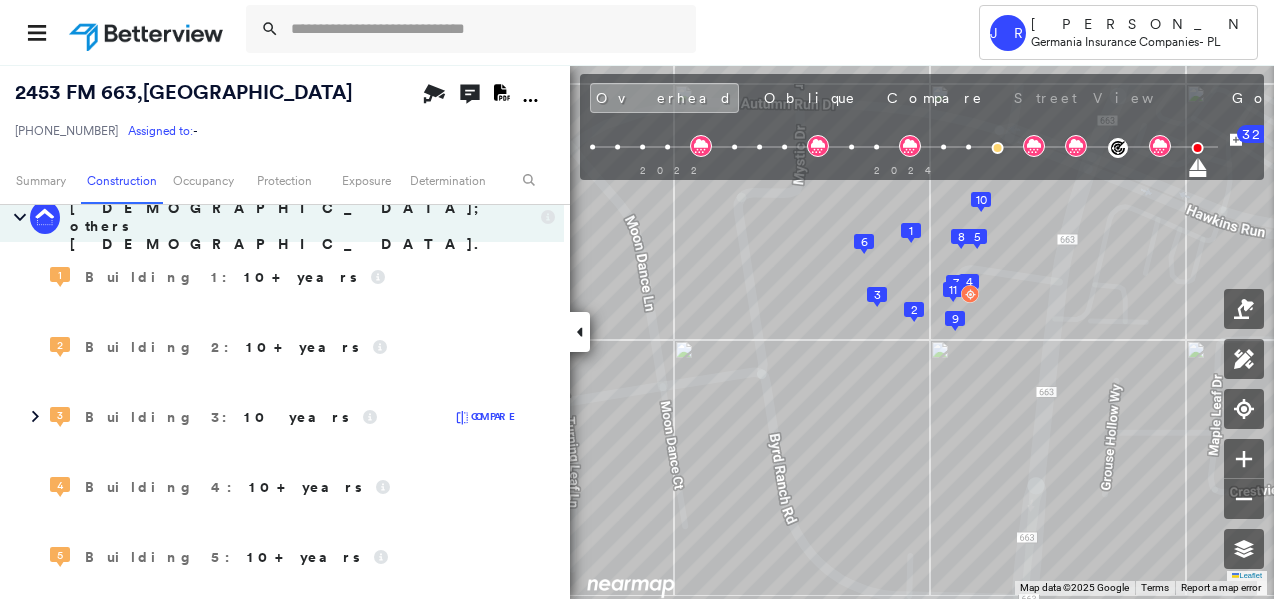 scroll, scrollTop: 1440, scrollLeft: 0, axis: vertical 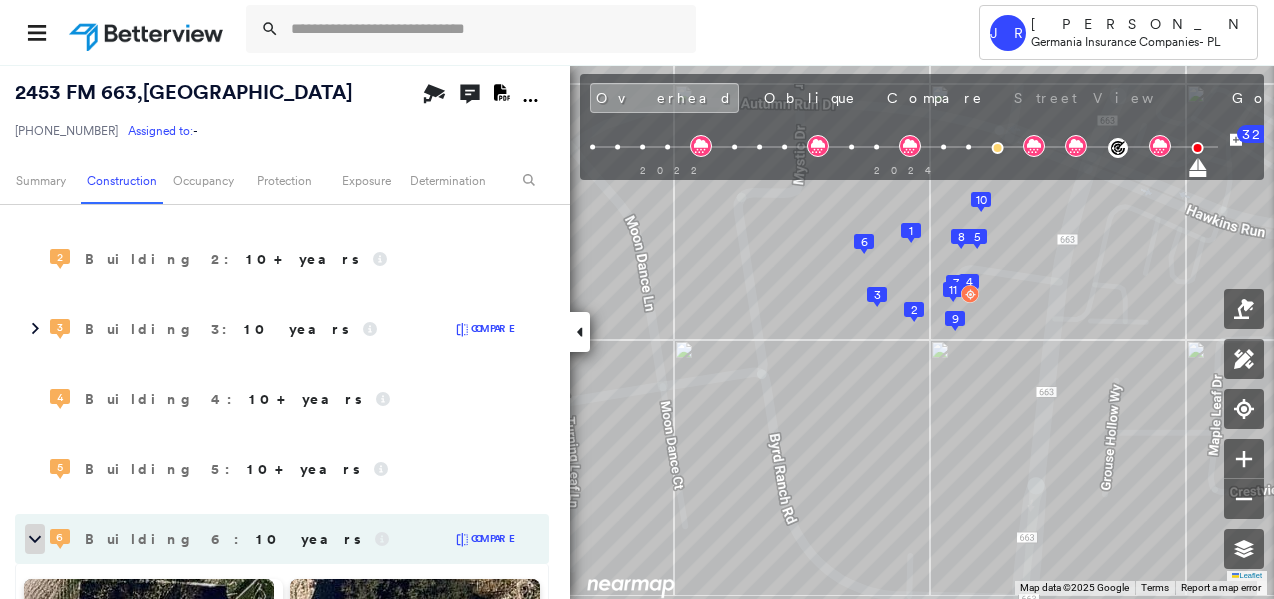 click 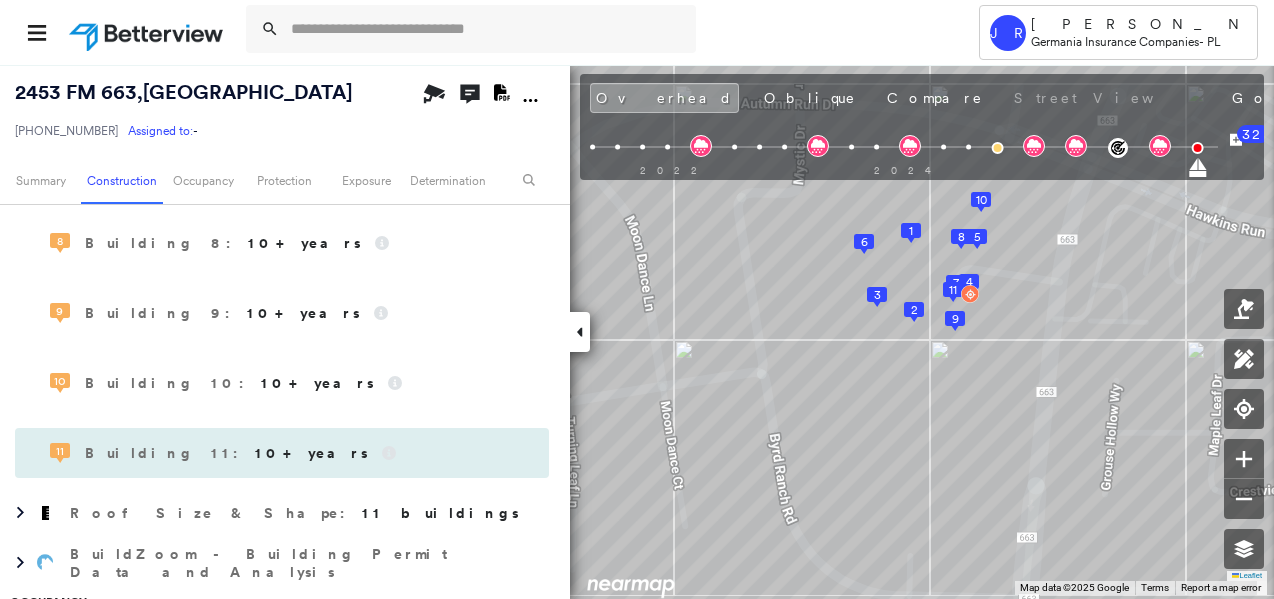 scroll, scrollTop: 1840, scrollLeft: 0, axis: vertical 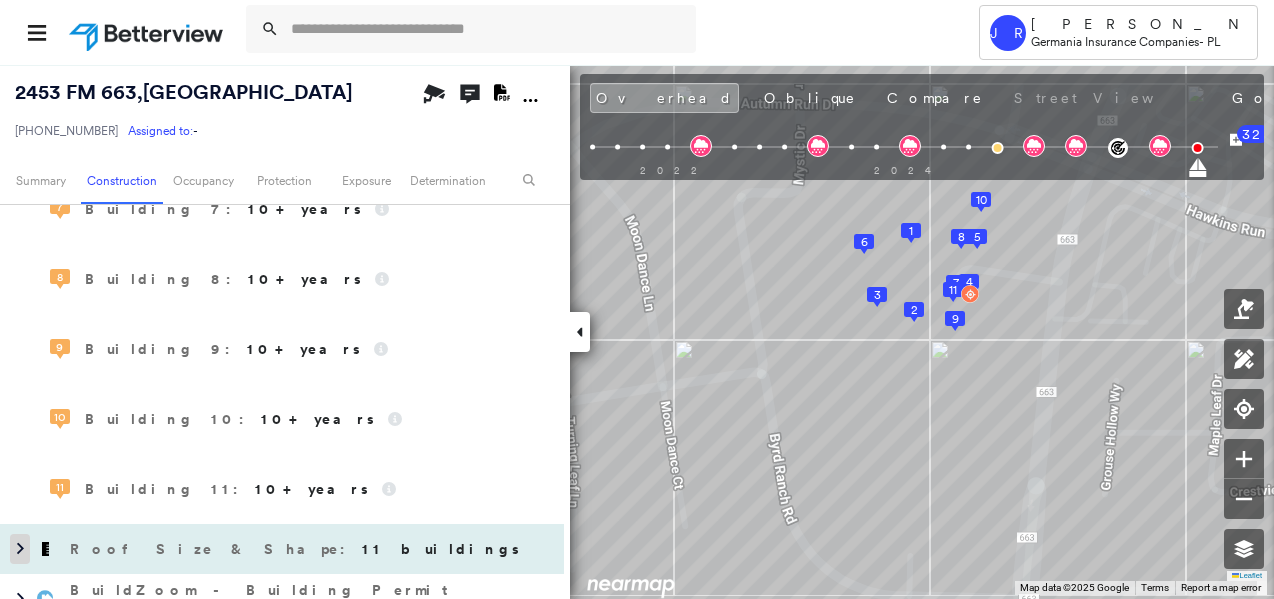 click 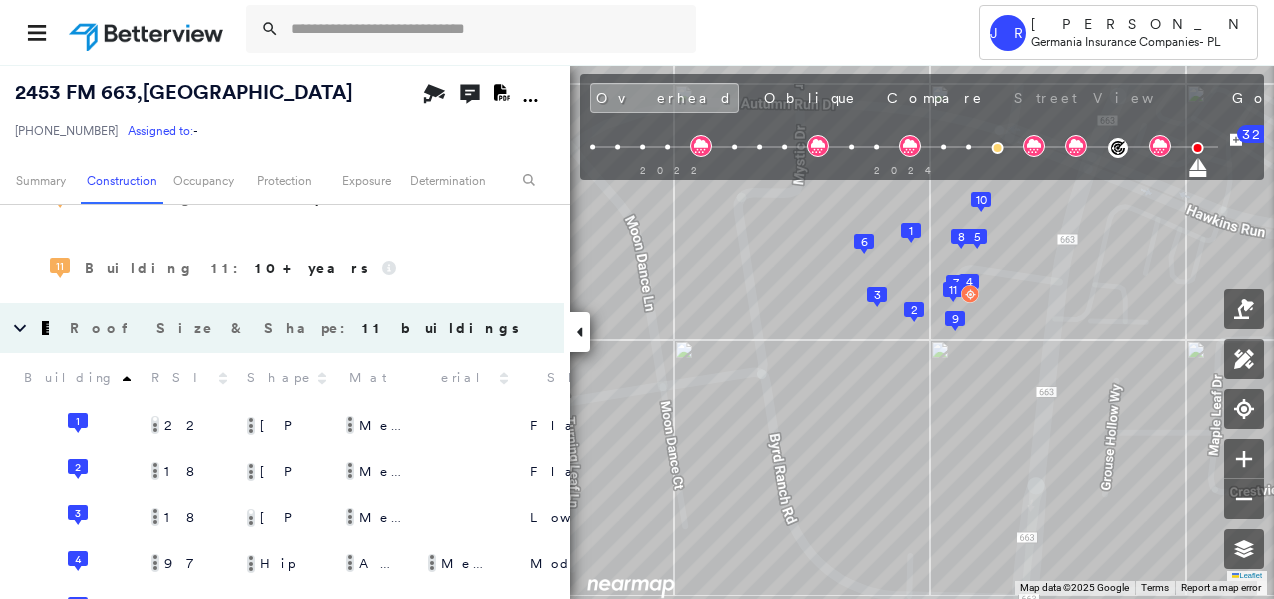 scroll, scrollTop: 1920, scrollLeft: 0, axis: vertical 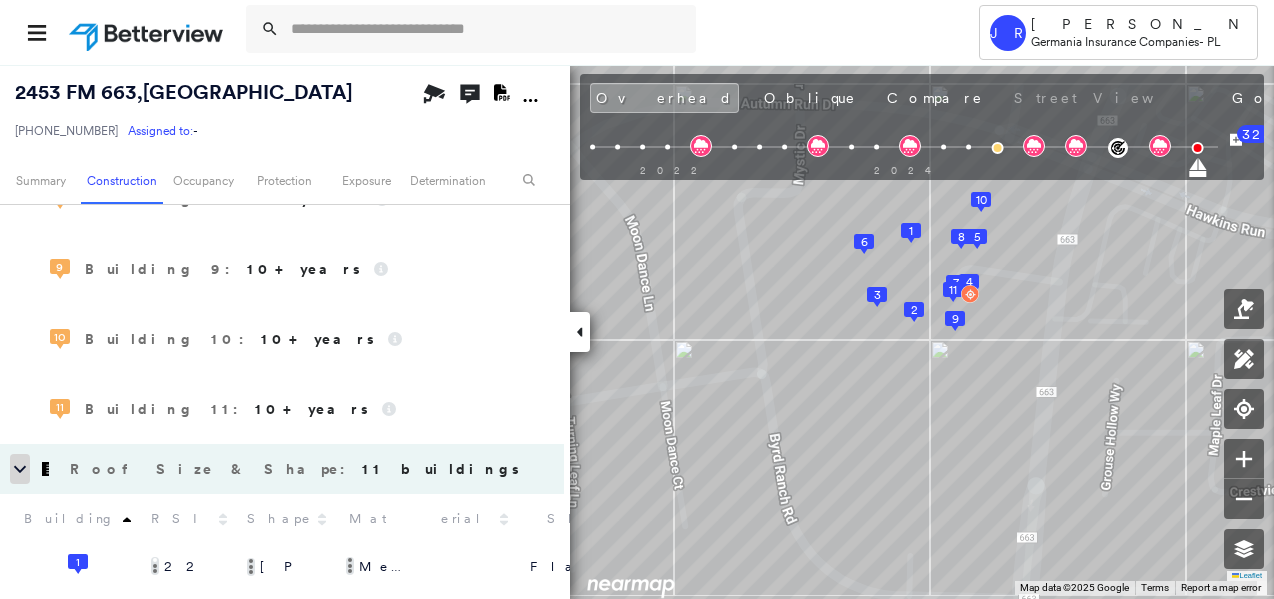click 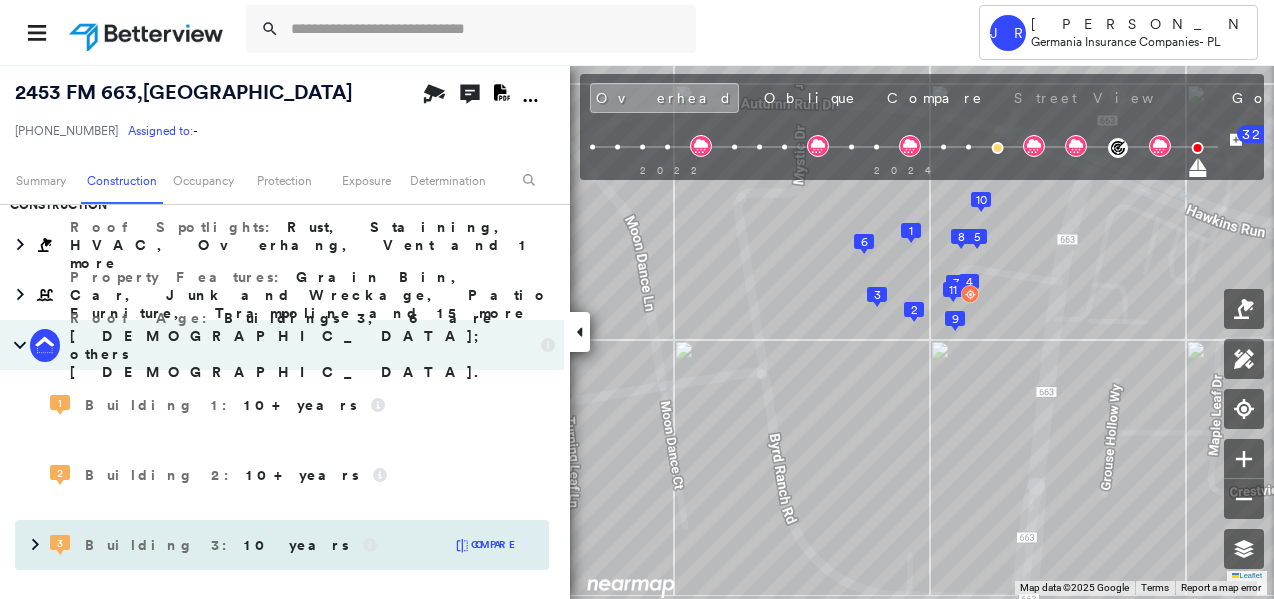scroll, scrollTop: 1200, scrollLeft: 0, axis: vertical 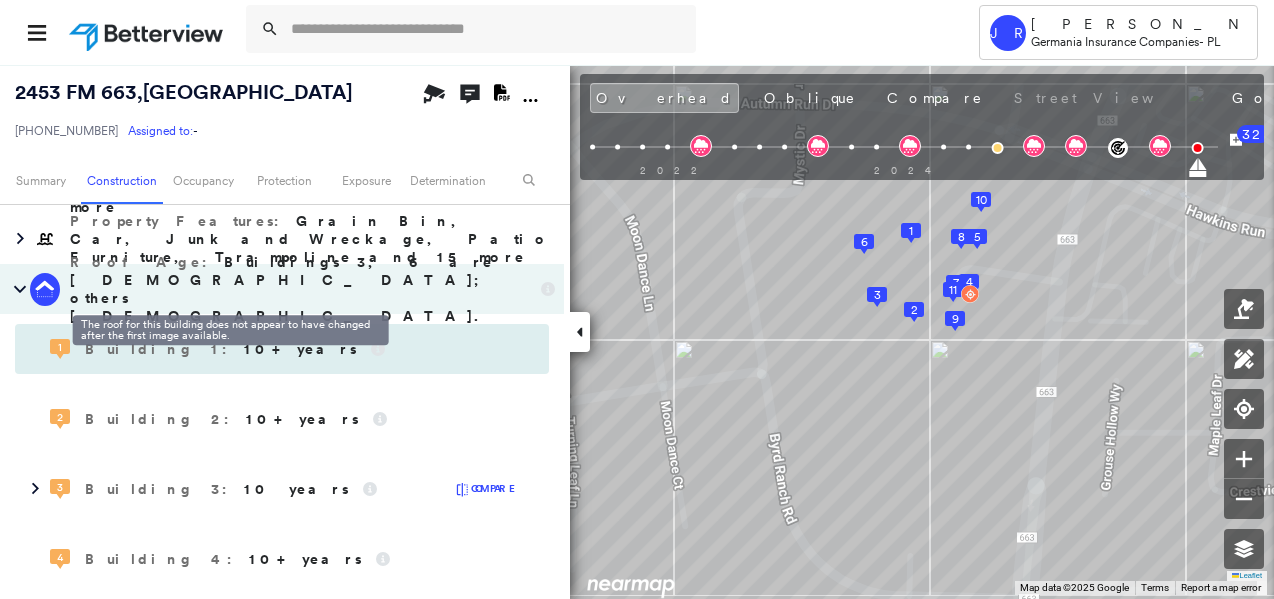 click 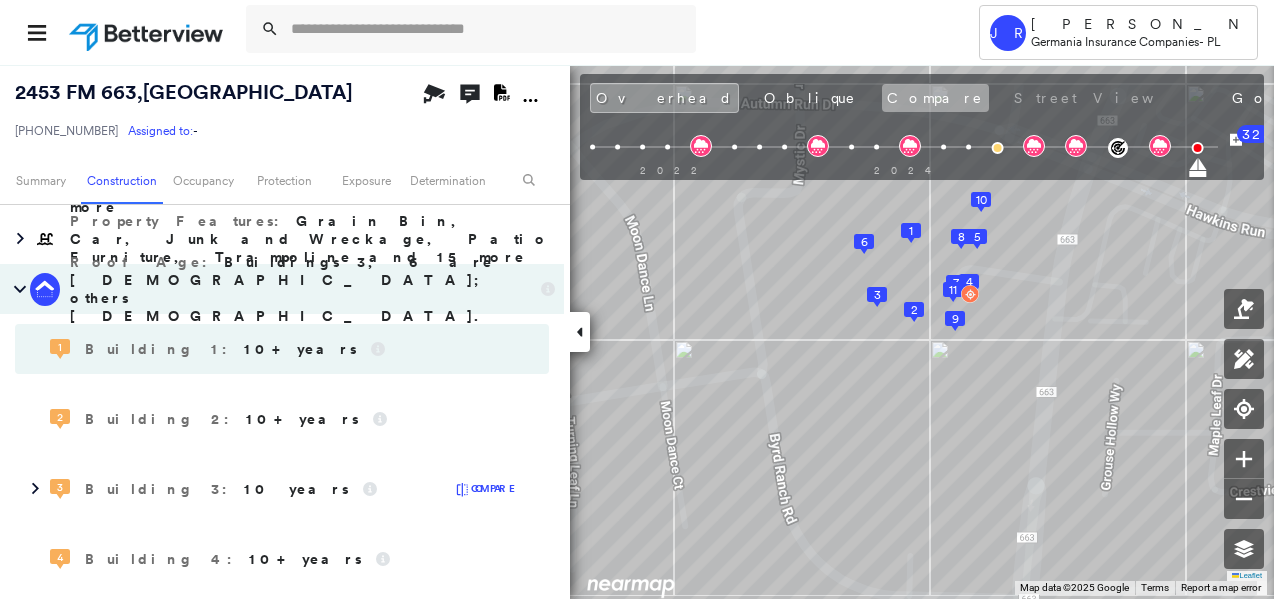 click on "Compare" at bounding box center [935, 98] 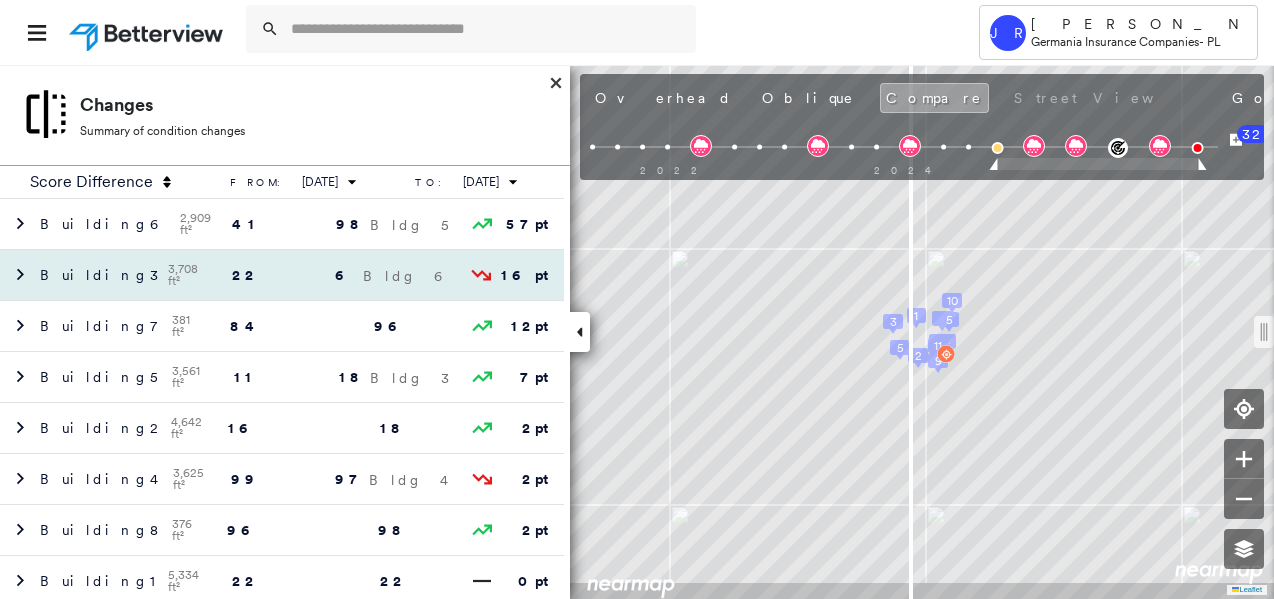scroll, scrollTop: 942, scrollLeft: 0, axis: vertical 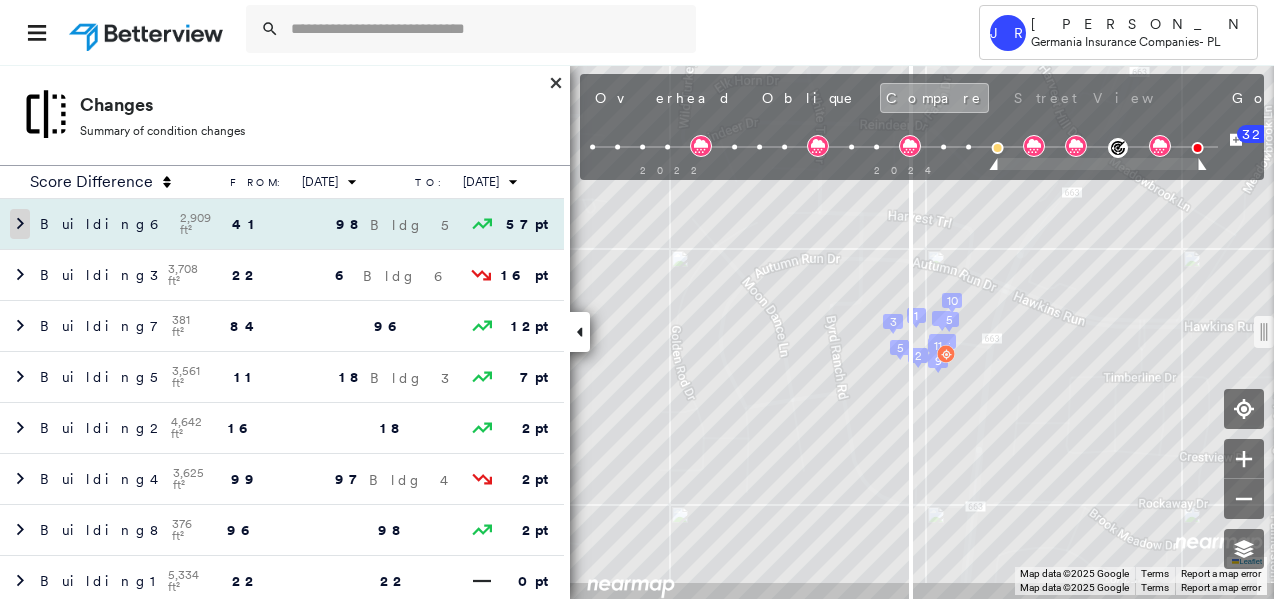 click 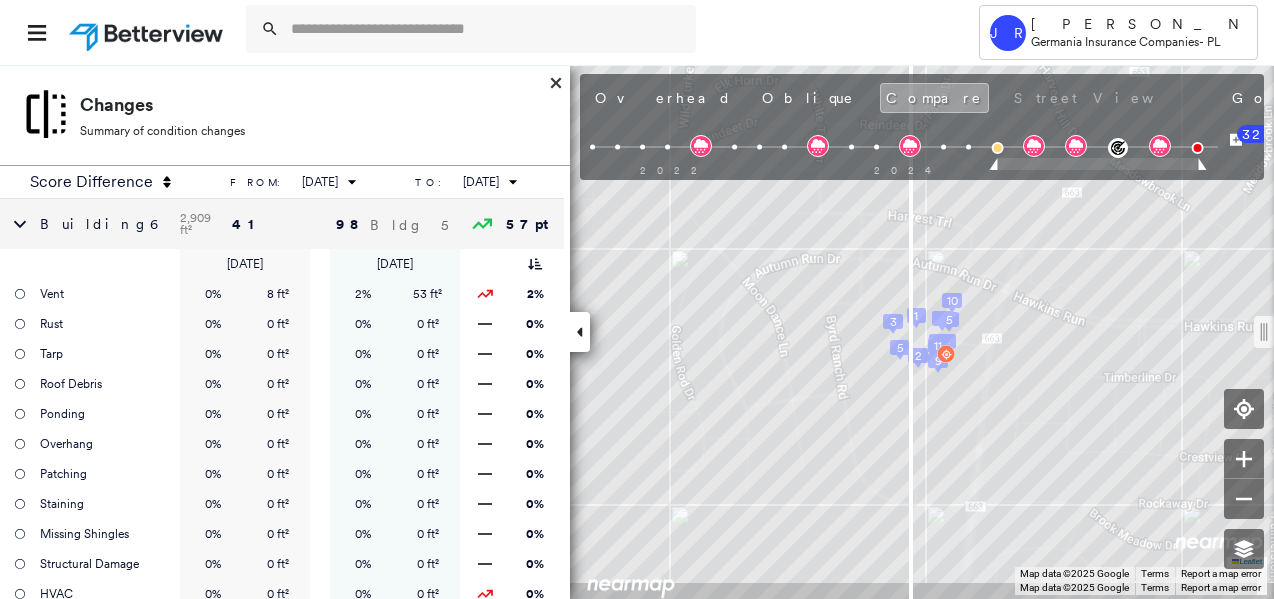 scroll, scrollTop: 0, scrollLeft: 0, axis: both 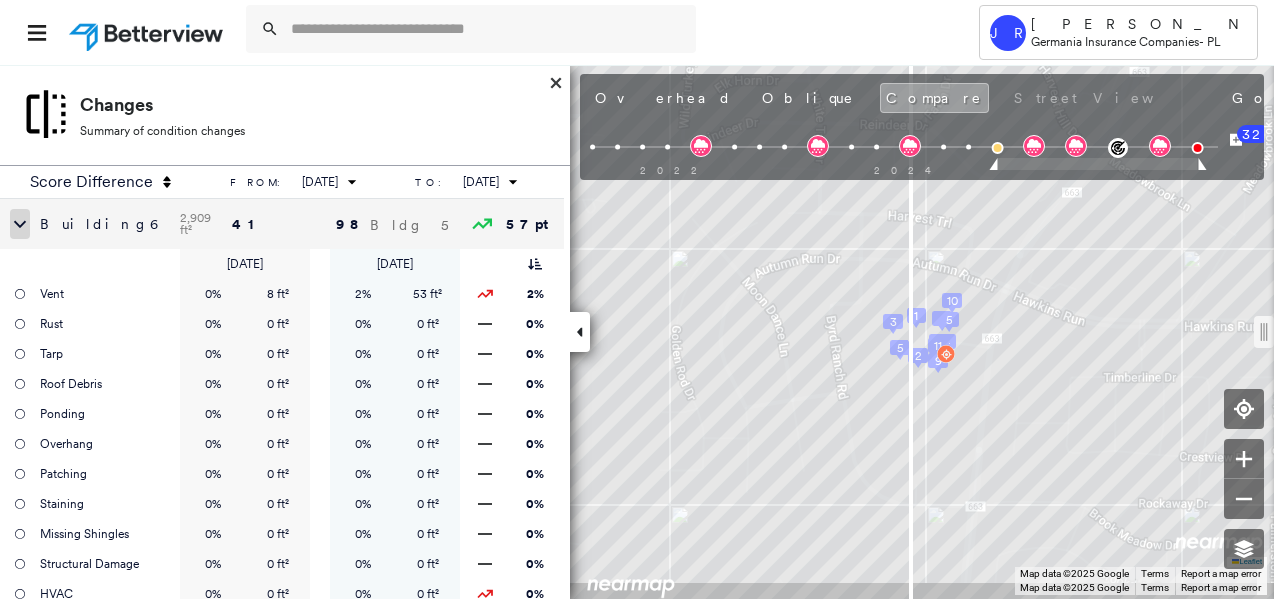 click 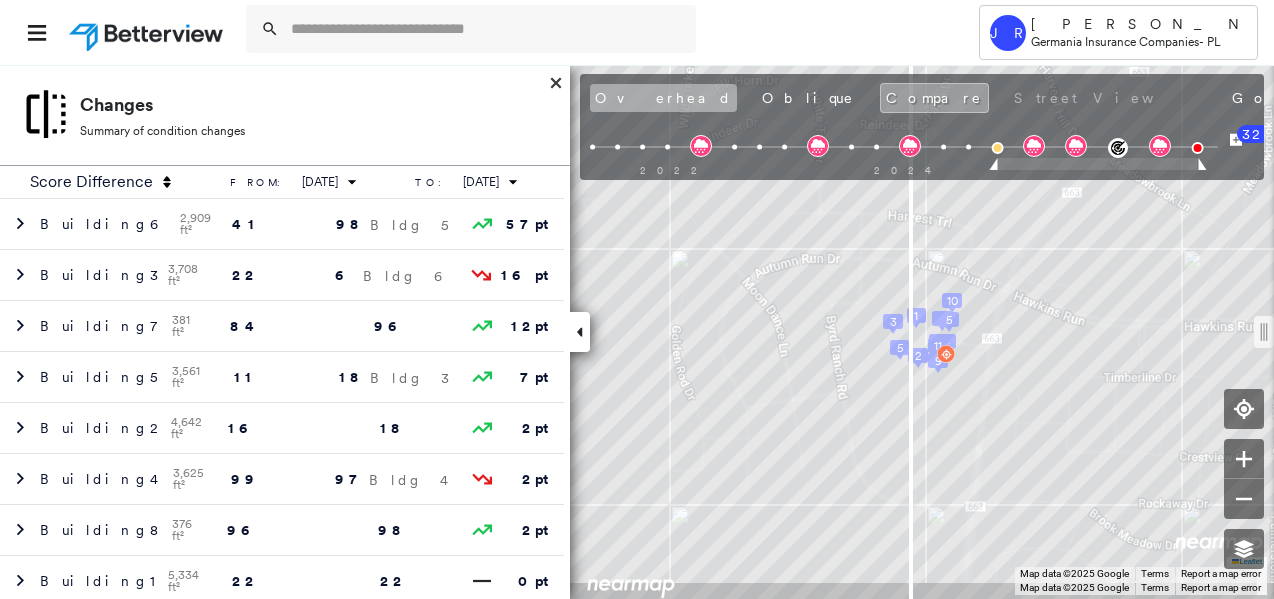 click on "Overhead" at bounding box center [663, 98] 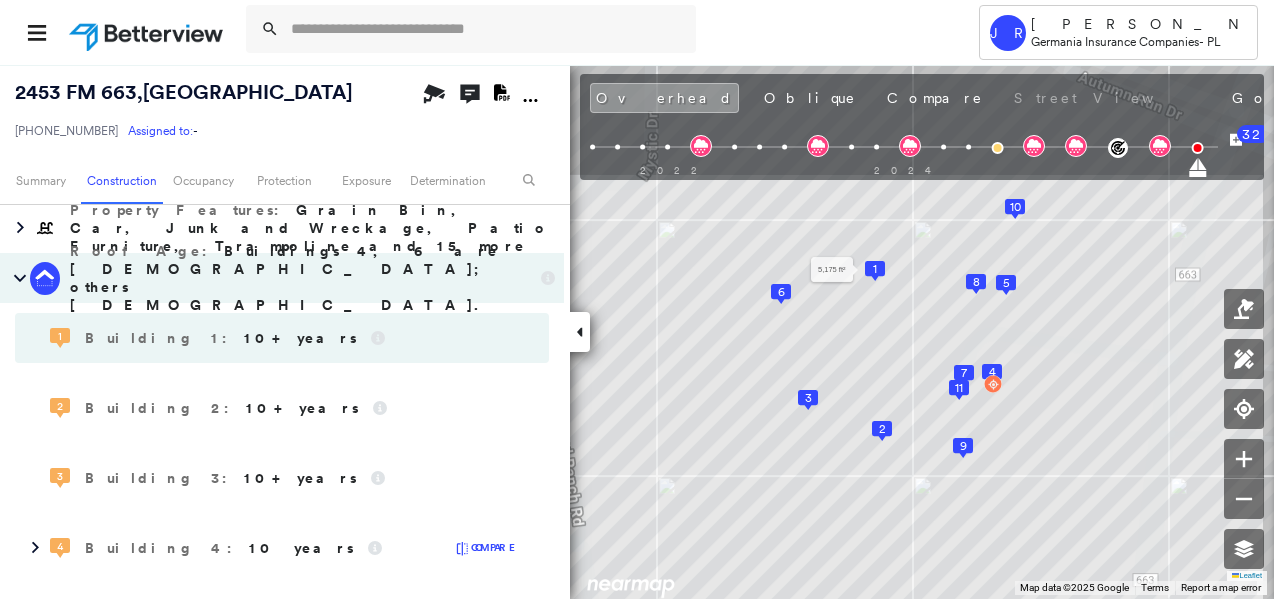 click 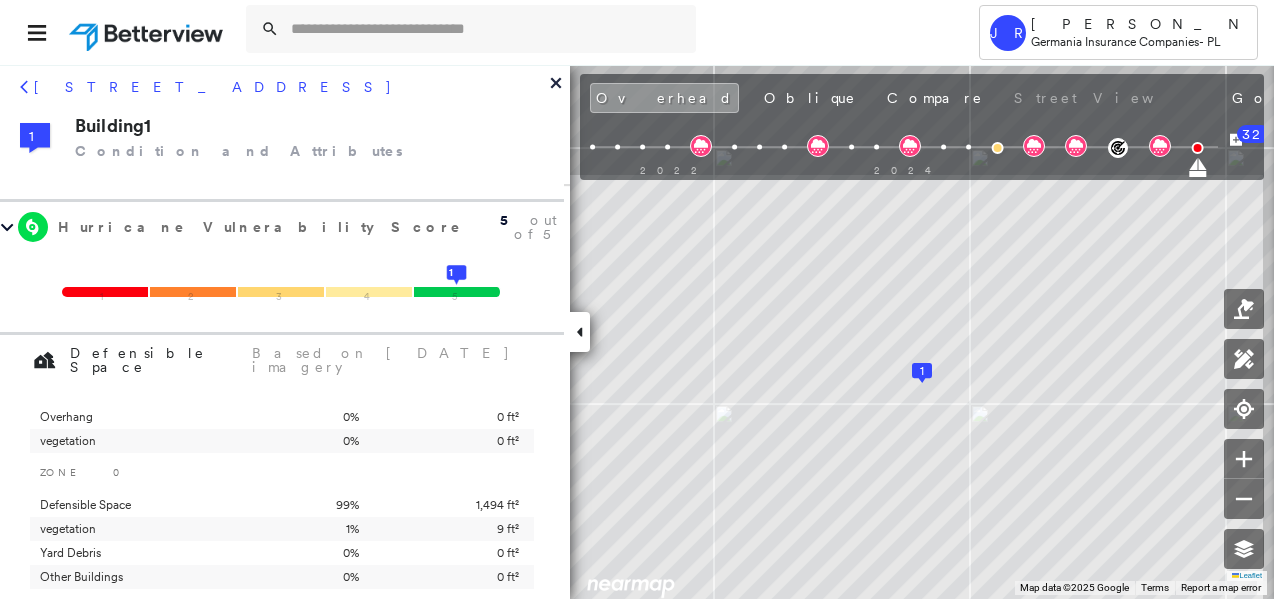 scroll, scrollTop: 720, scrollLeft: 0, axis: vertical 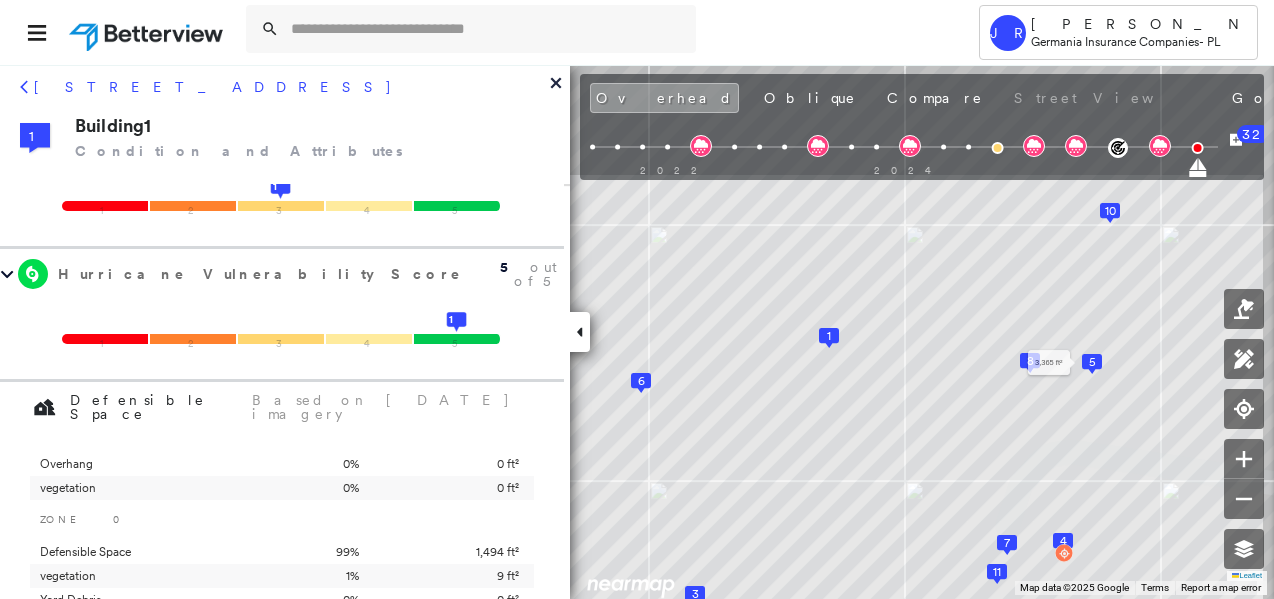 click 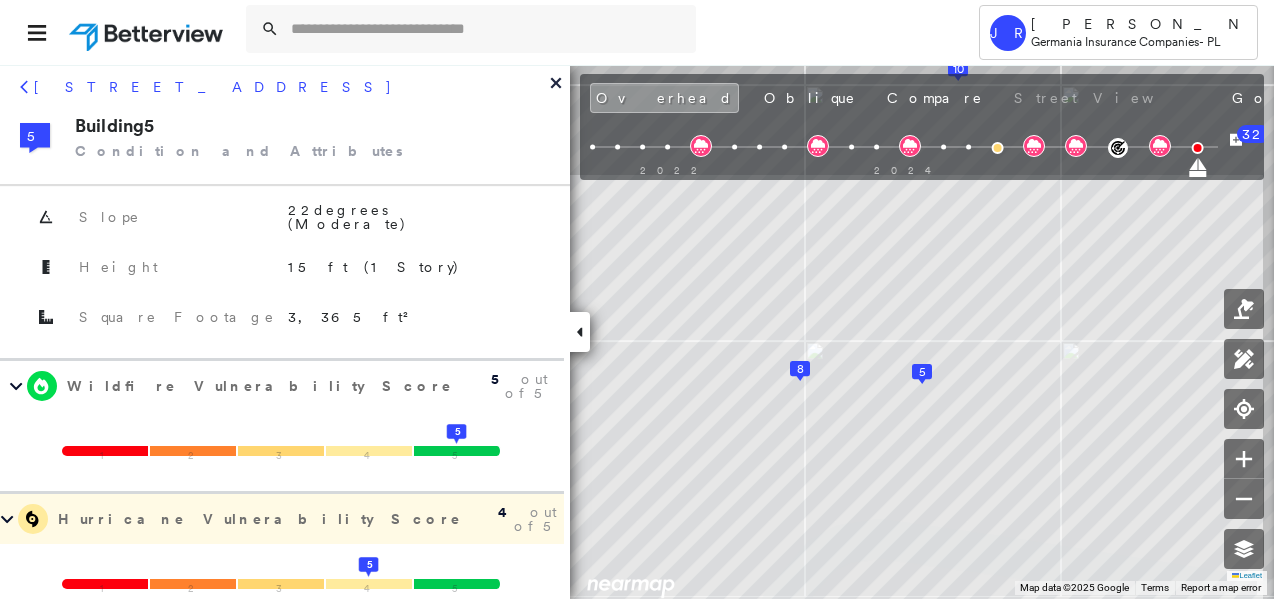 scroll, scrollTop: 720, scrollLeft: 0, axis: vertical 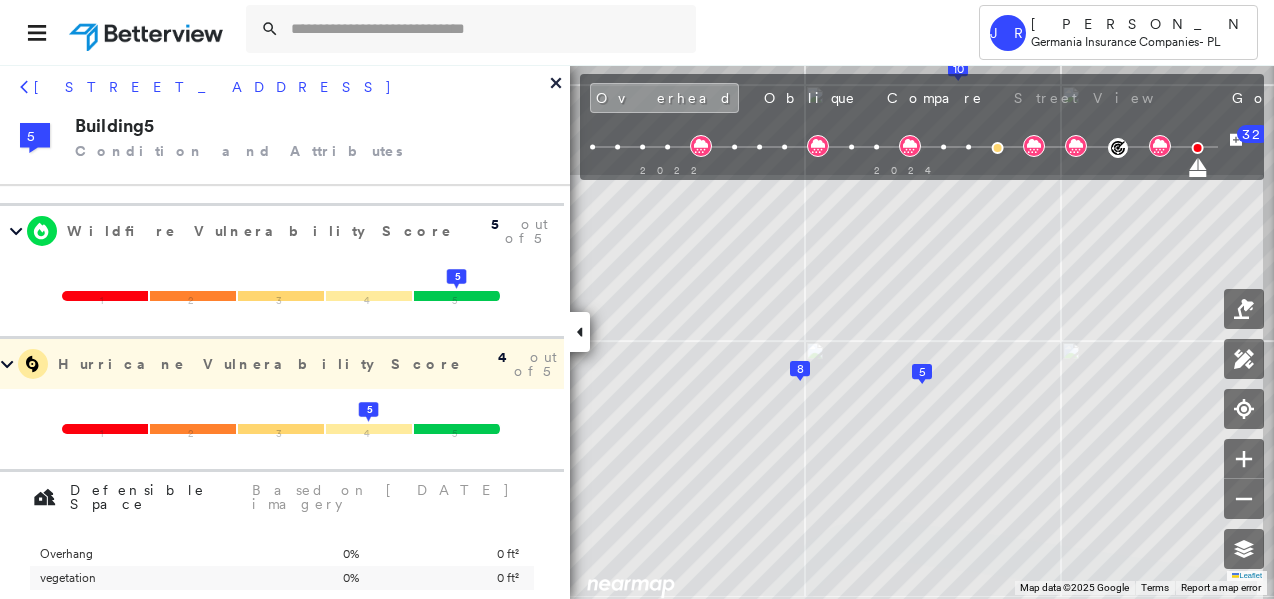 click on "5" at bounding box center [457, 276] 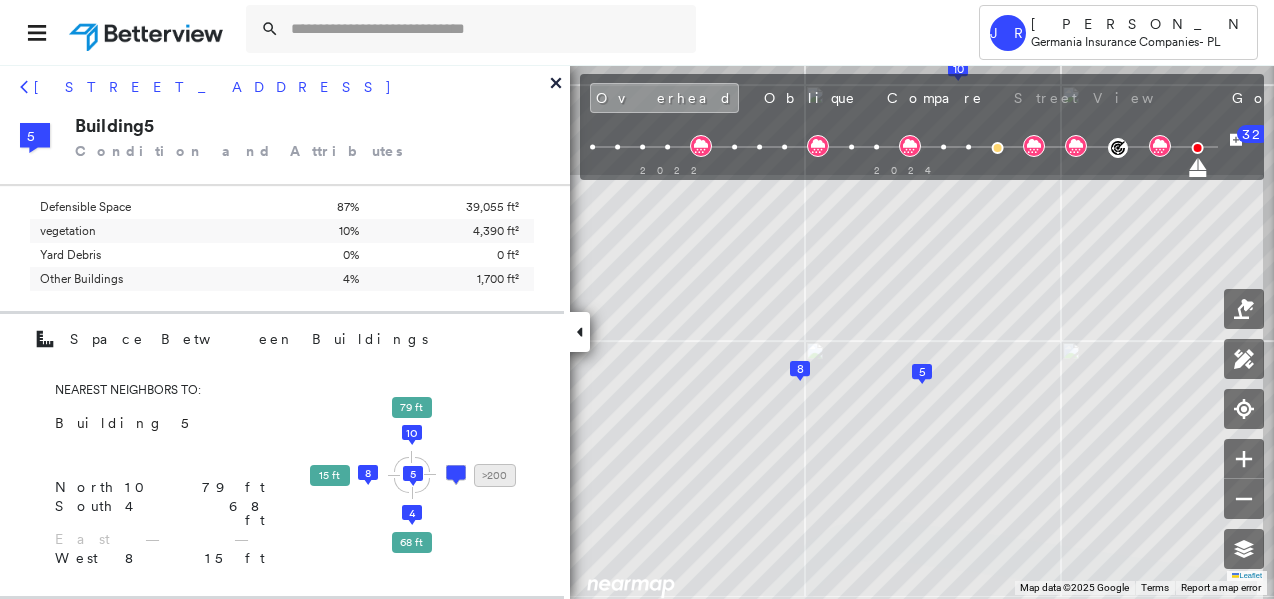 scroll, scrollTop: 800, scrollLeft: 0, axis: vertical 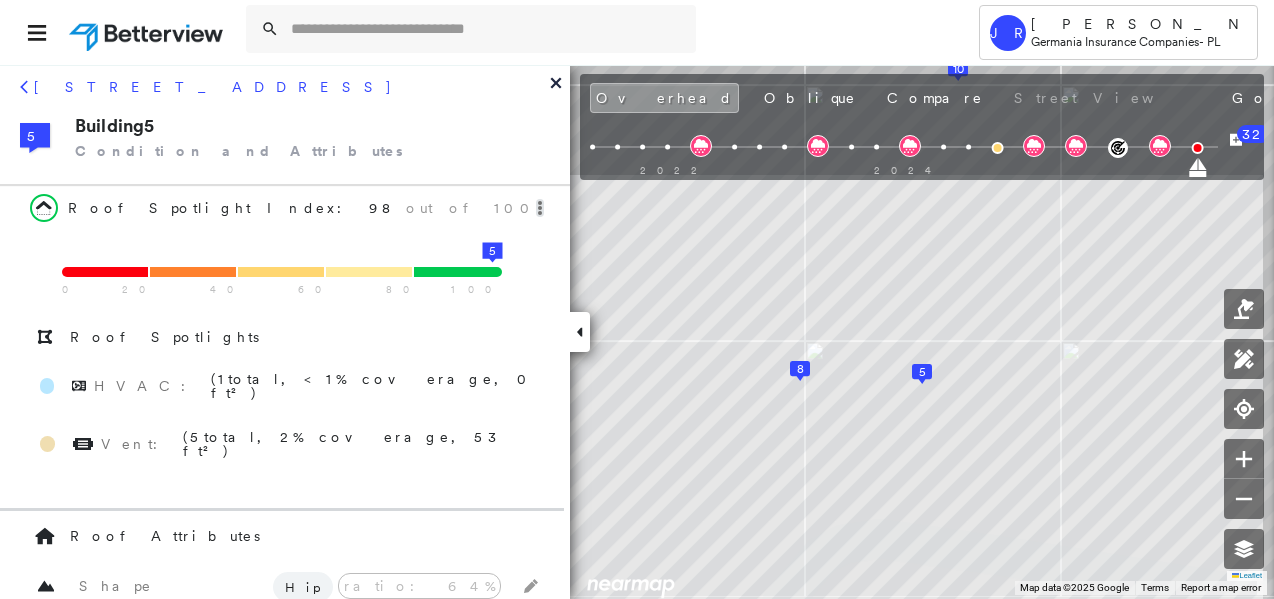 click 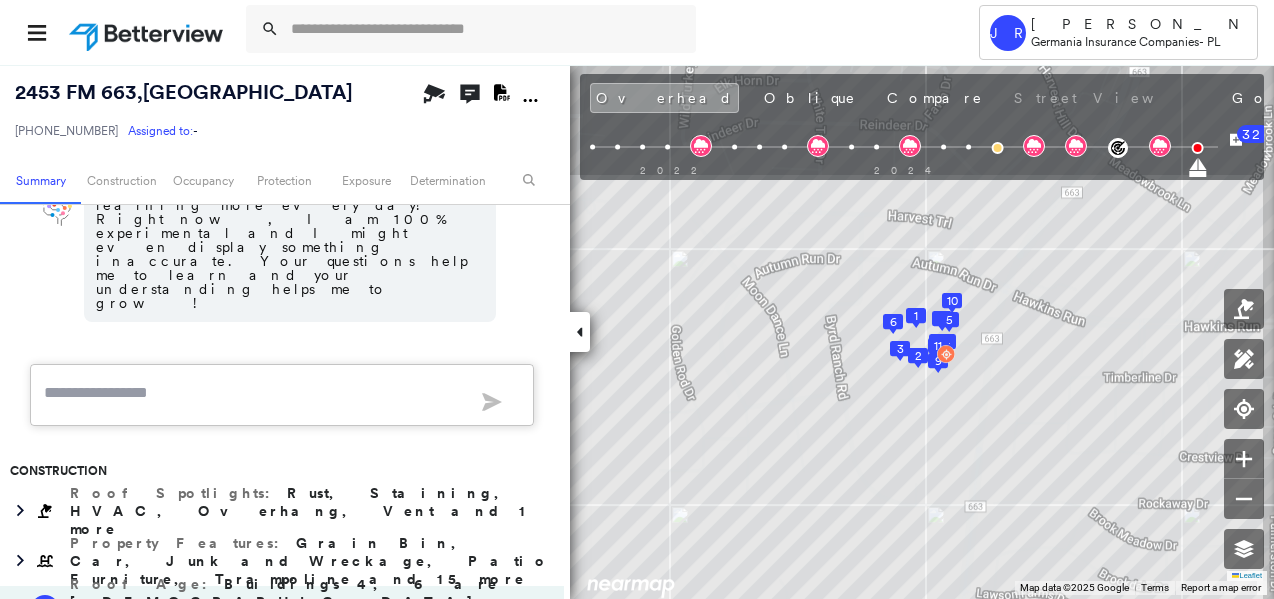 scroll, scrollTop: 782, scrollLeft: 0, axis: vertical 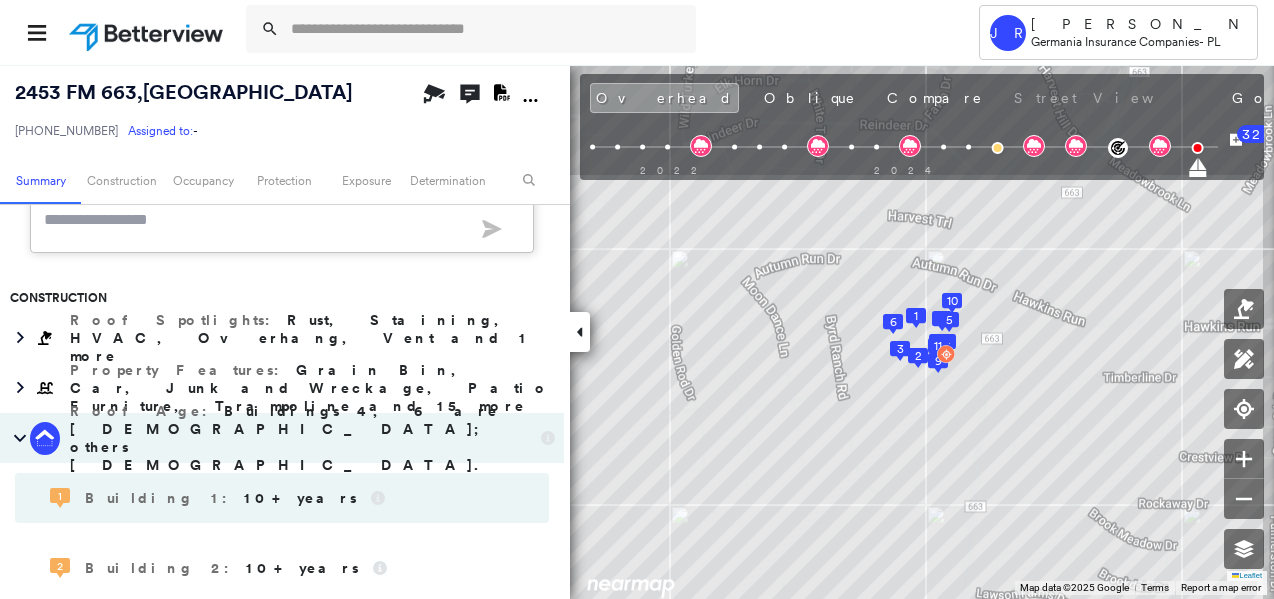 click on "Building 1 :  10+ years" at bounding box center (235, 498) 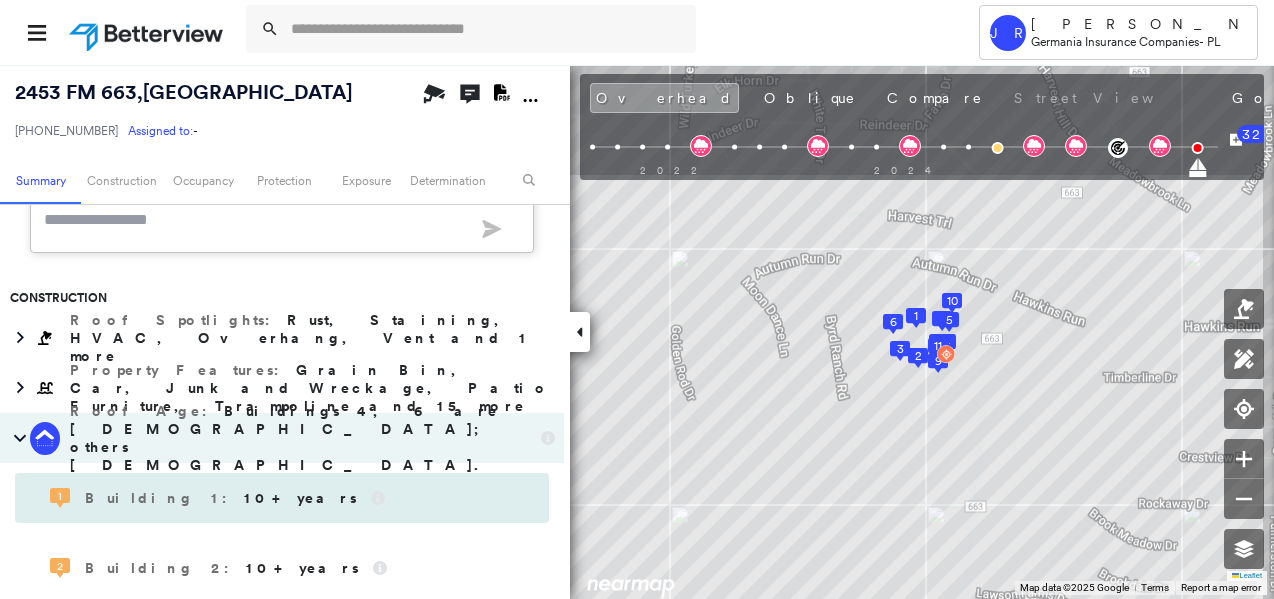 click on "Building 1 :  10+ years" at bounding box center (223, 498) 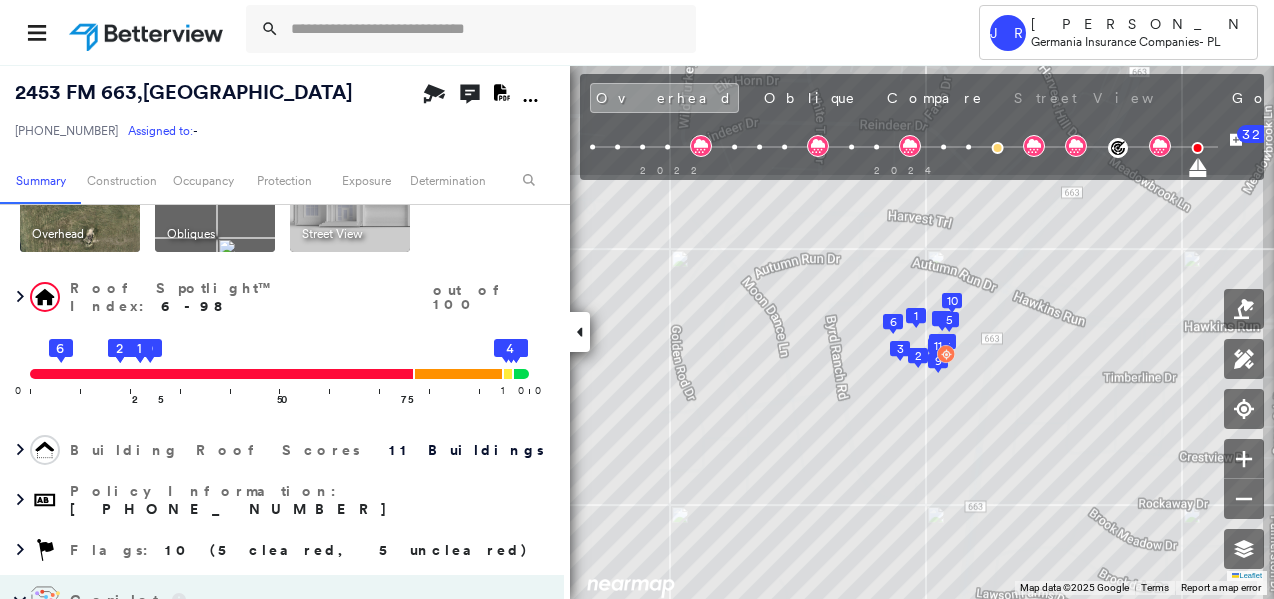 scroll, scrollTop: 0, scrollLeft: 0, axis: both 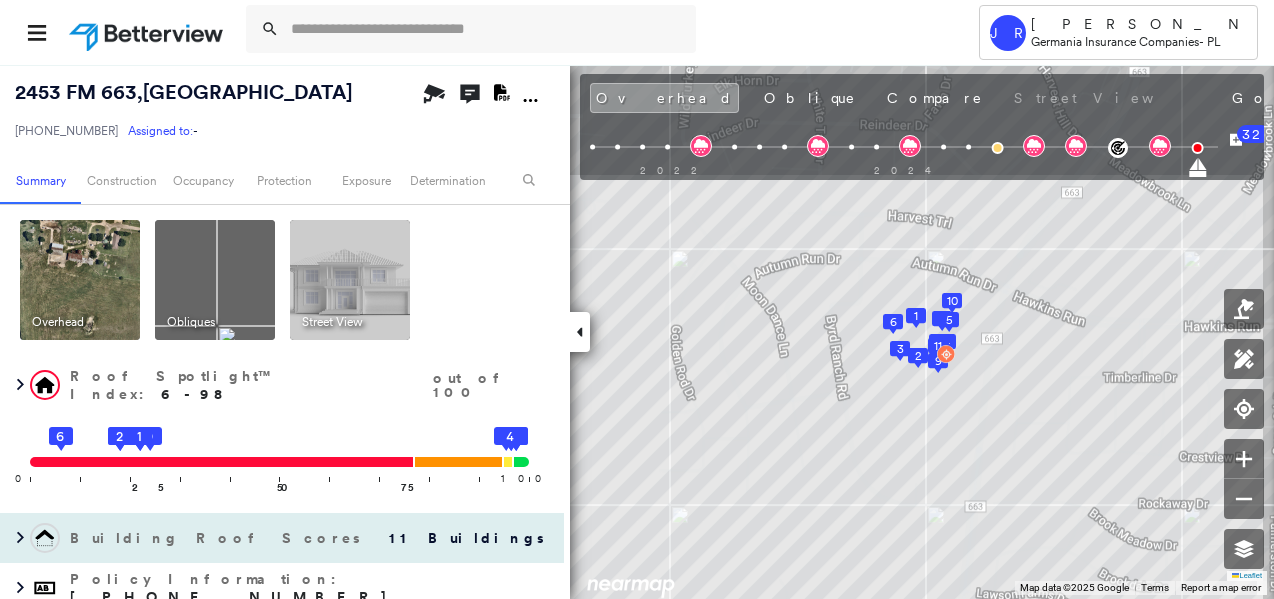 click on "Building Roof Scores" at bounding box center [217, 538] 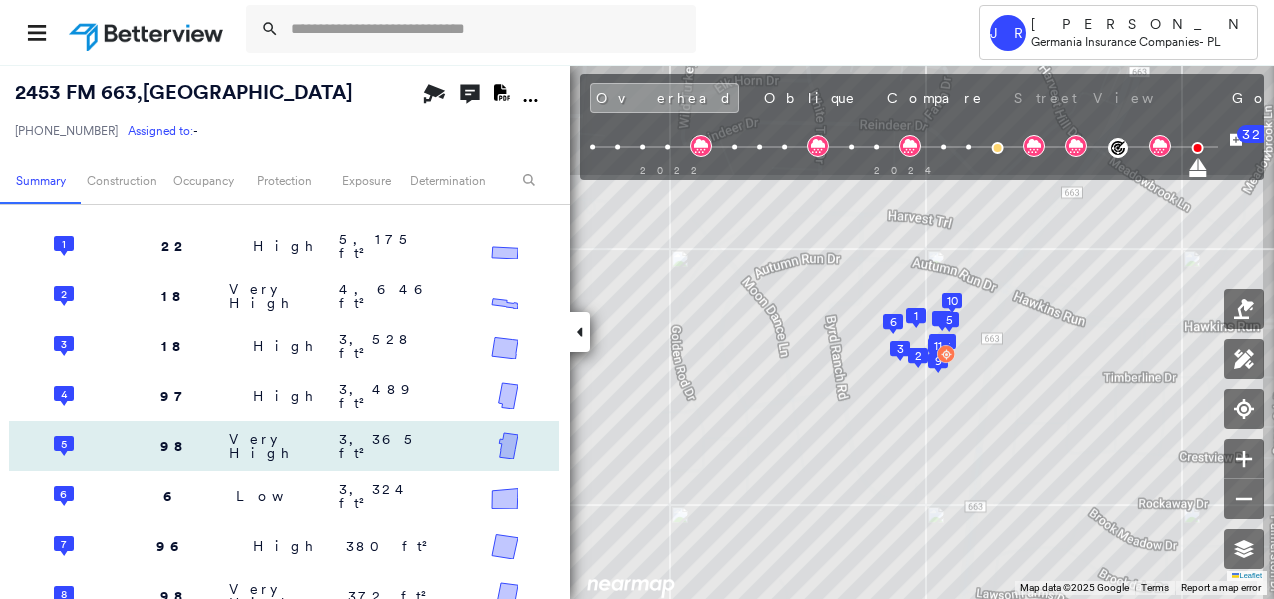 scroll, scrollTop: 240, scrollLeft: 0, axis: vertical 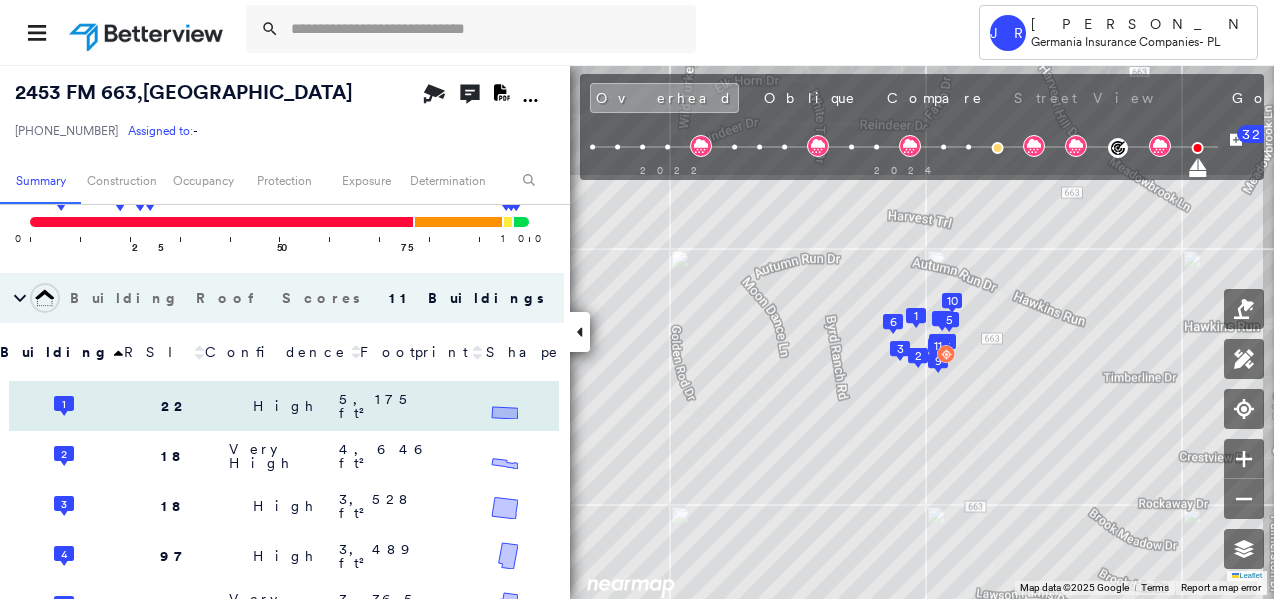click on "22" at bounding box center [174, 406] 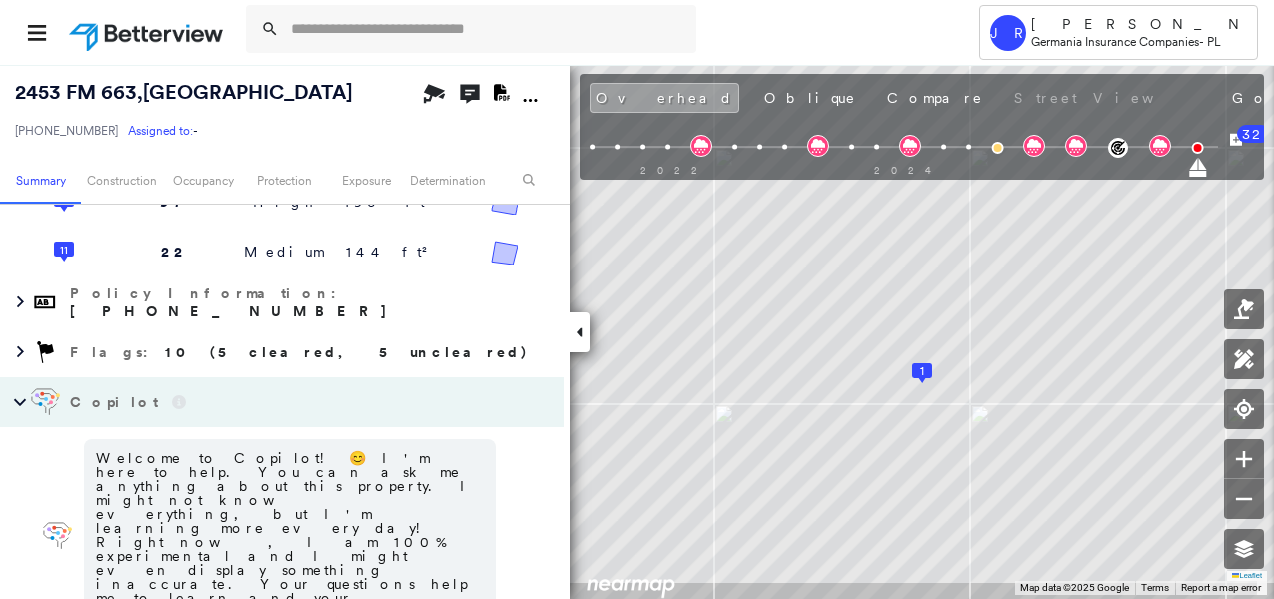 scroll, scrollTop: 1120, scrollLeft: 0, axis: vertical 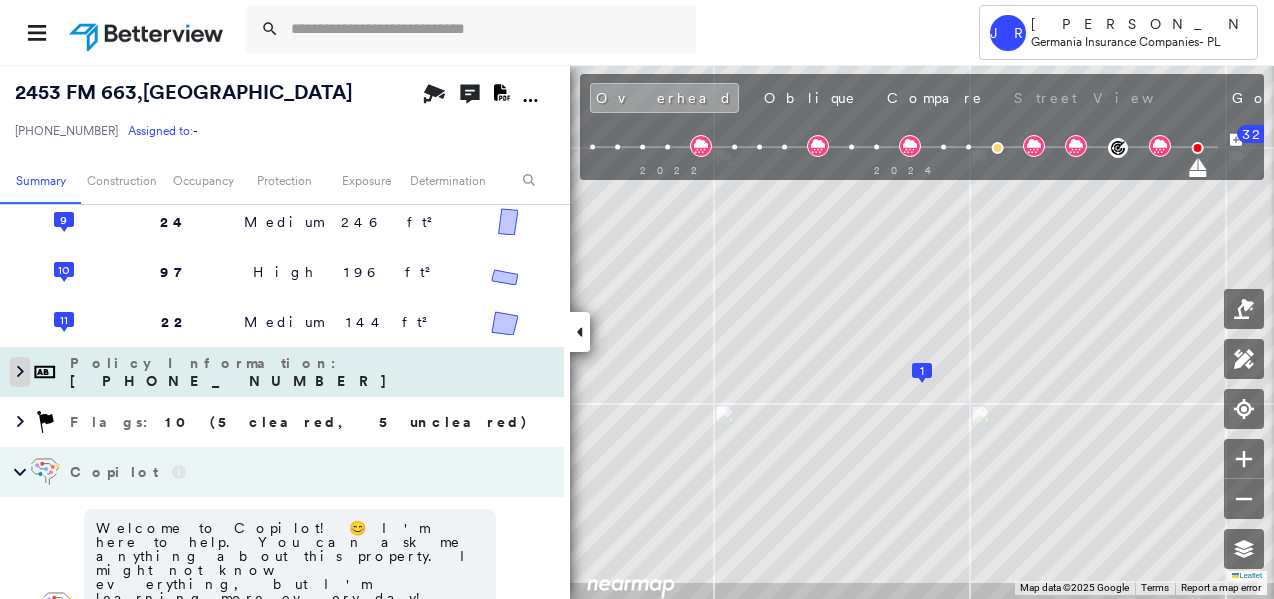 click 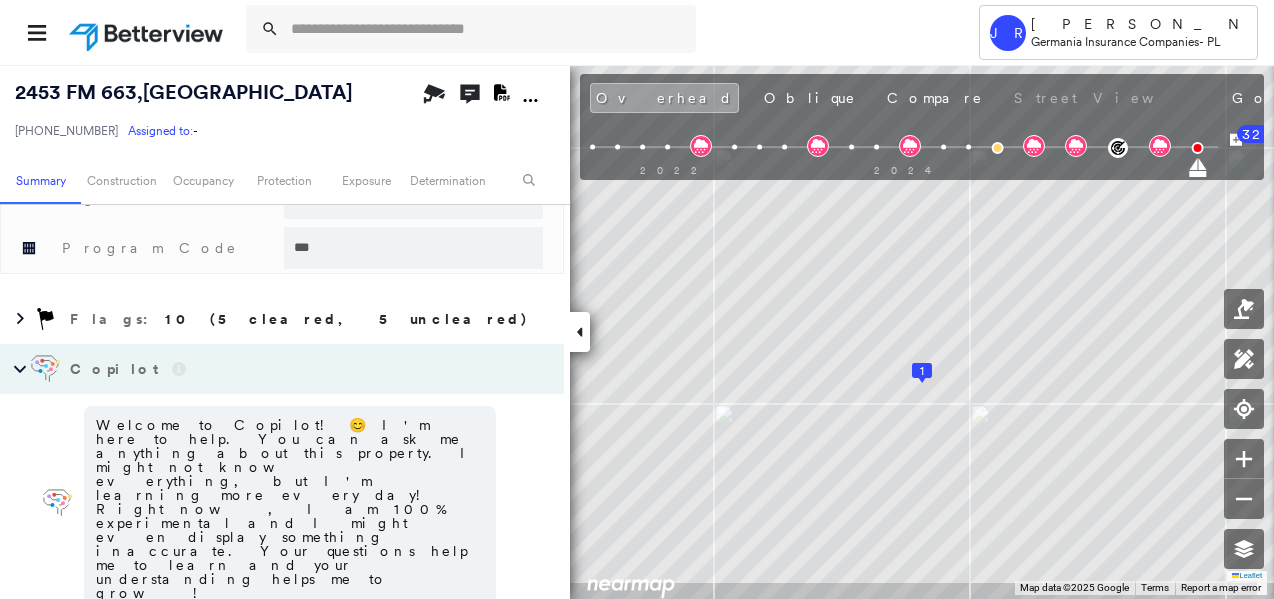 scroll, scrollTop: 2071, scrollLeft: 0, axis: vertical 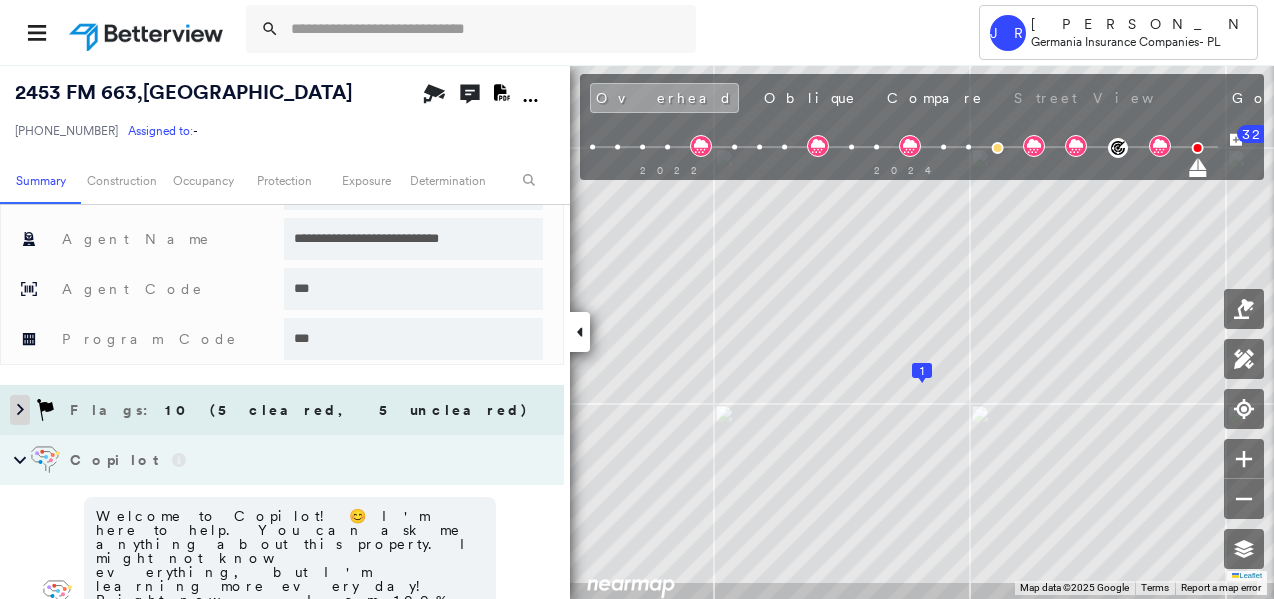 click 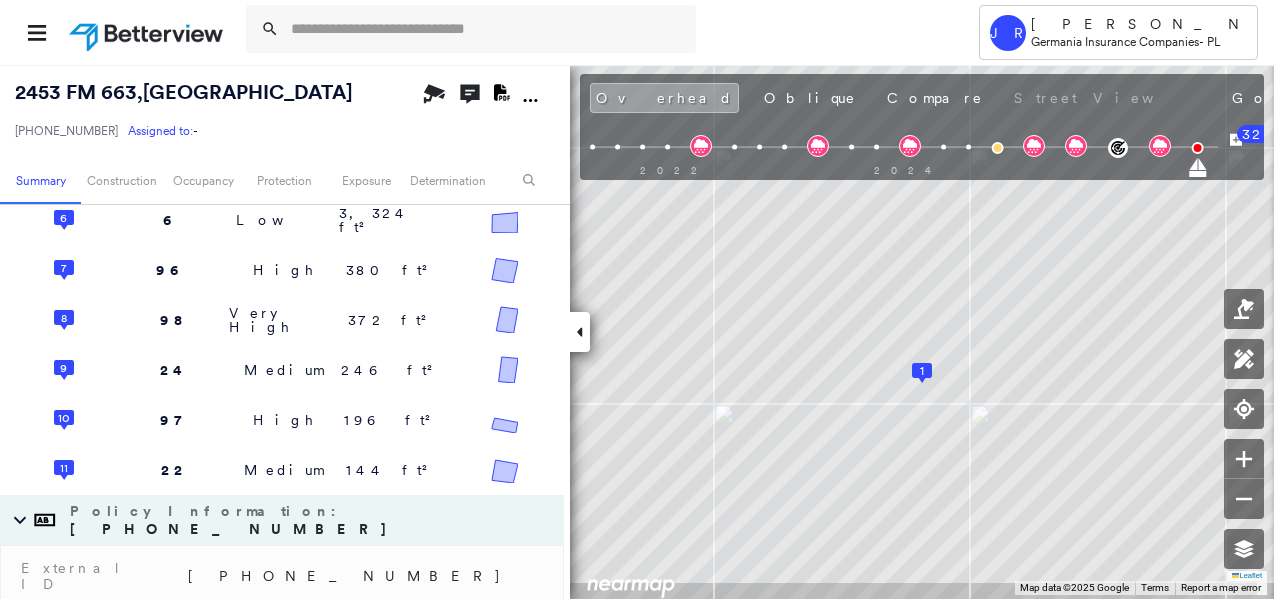 scroll, scrollTop: 871, scrollLeft: 0, axis: vertical 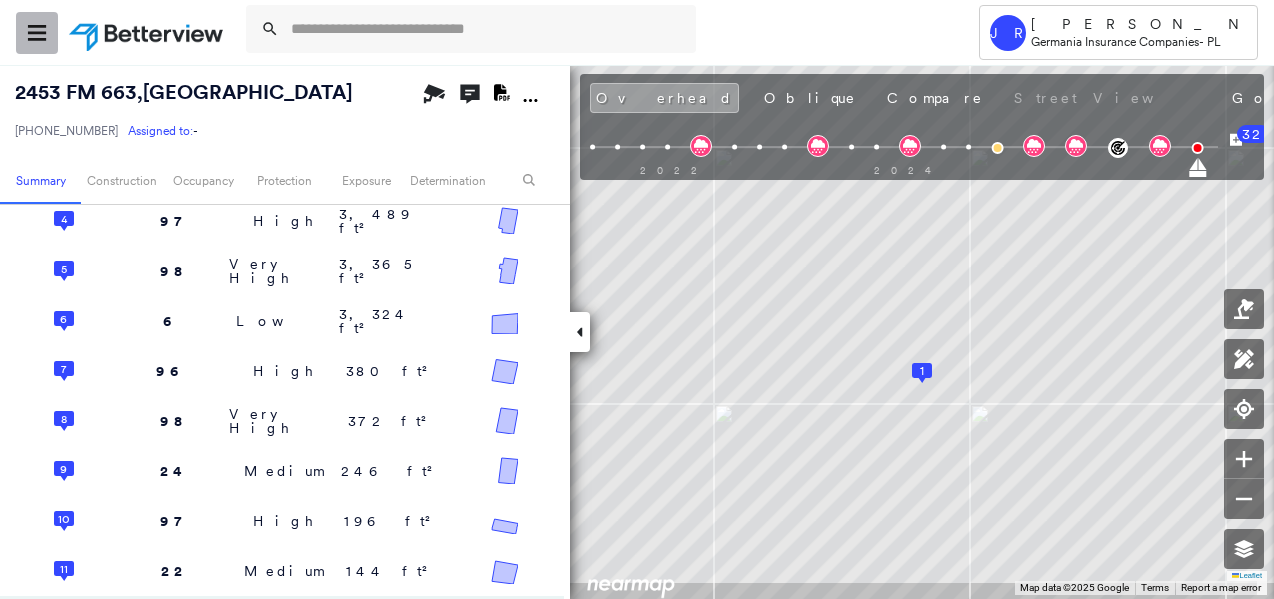 click at bounding box center [37, 33] 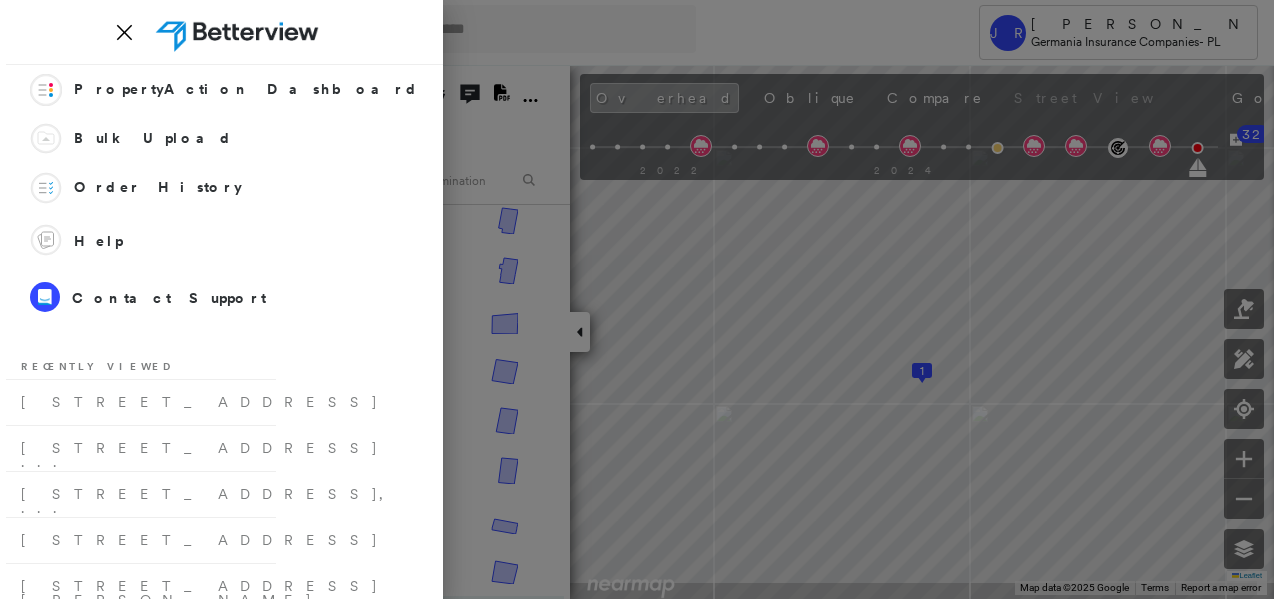 click at bounding box center (244, 32) 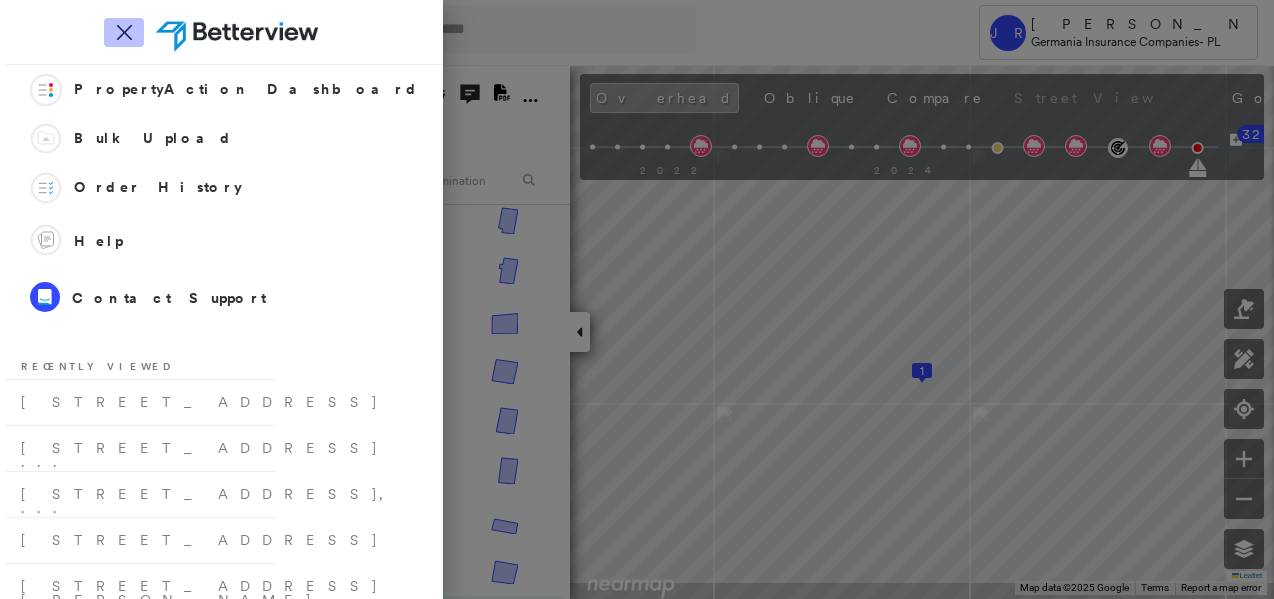 click on "Icon_Closemodal" at bounding box center (124, 32) 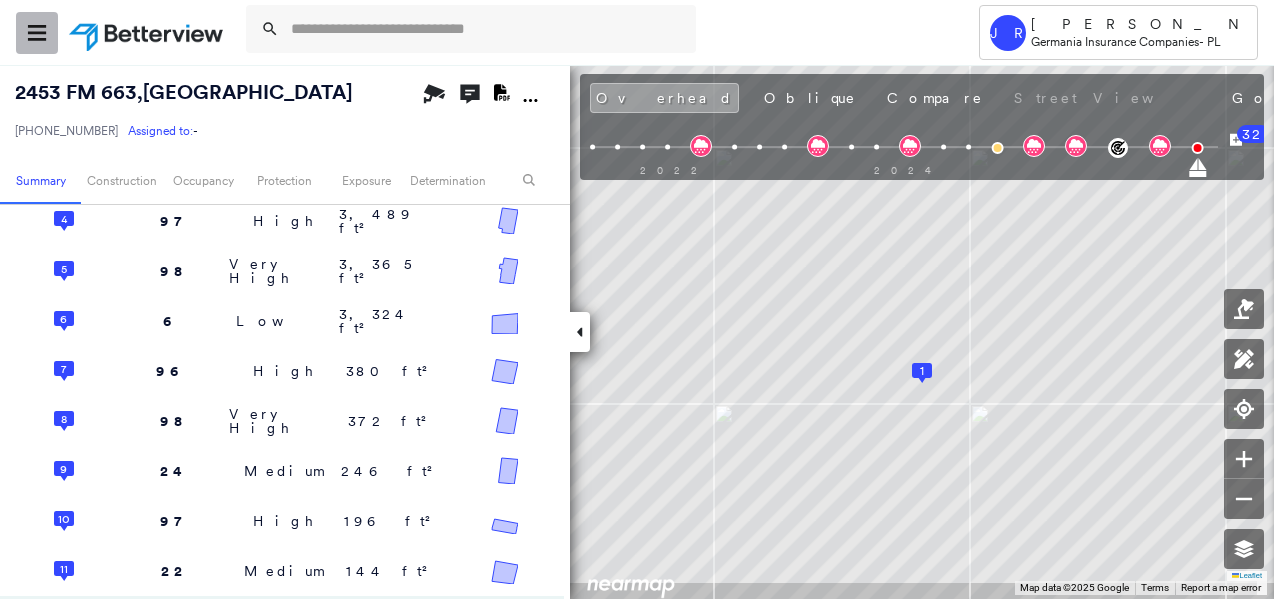 click 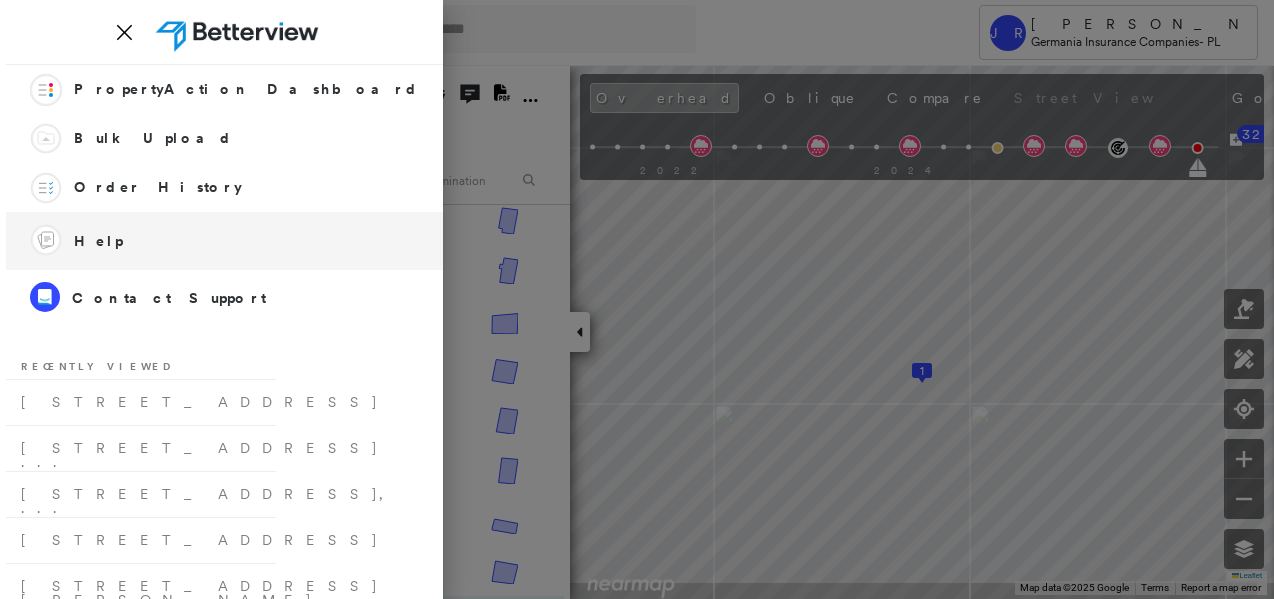 click on "Help" at bounding box center (98, 241) 